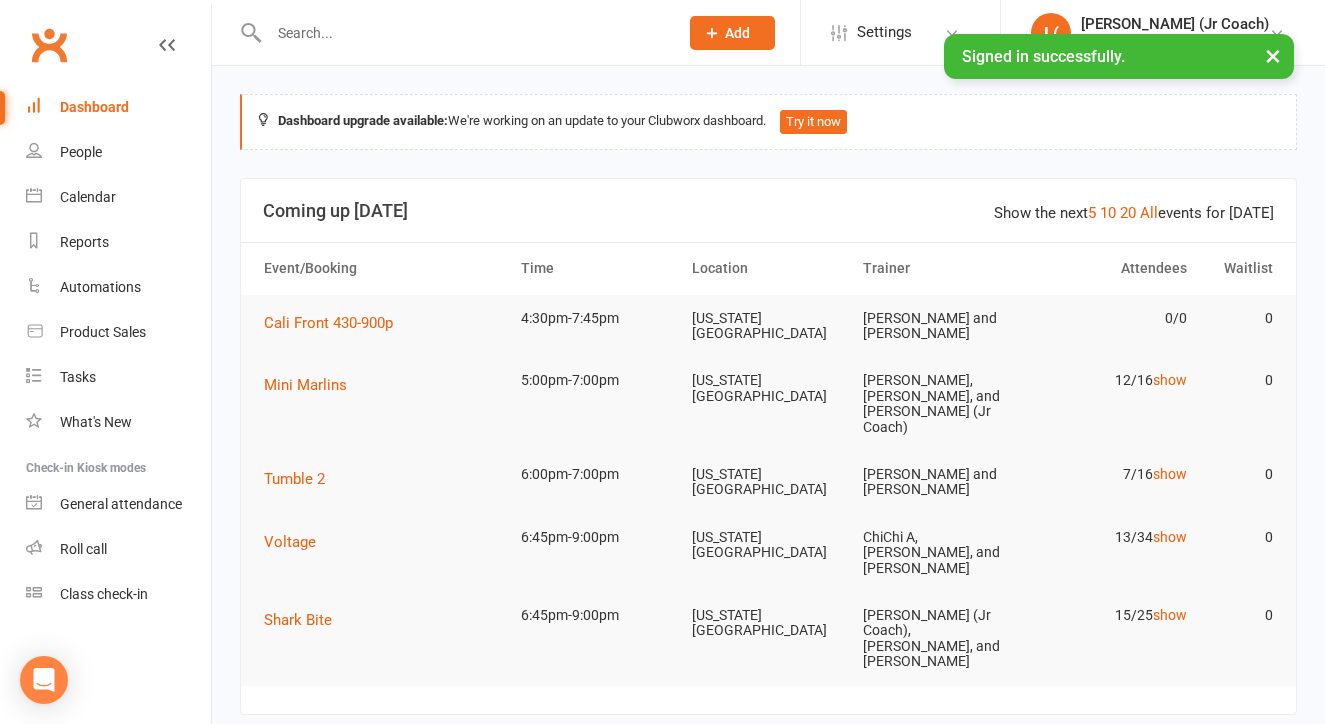 scroll, scrollTop: 0, scrollLeft: 0, axis: both 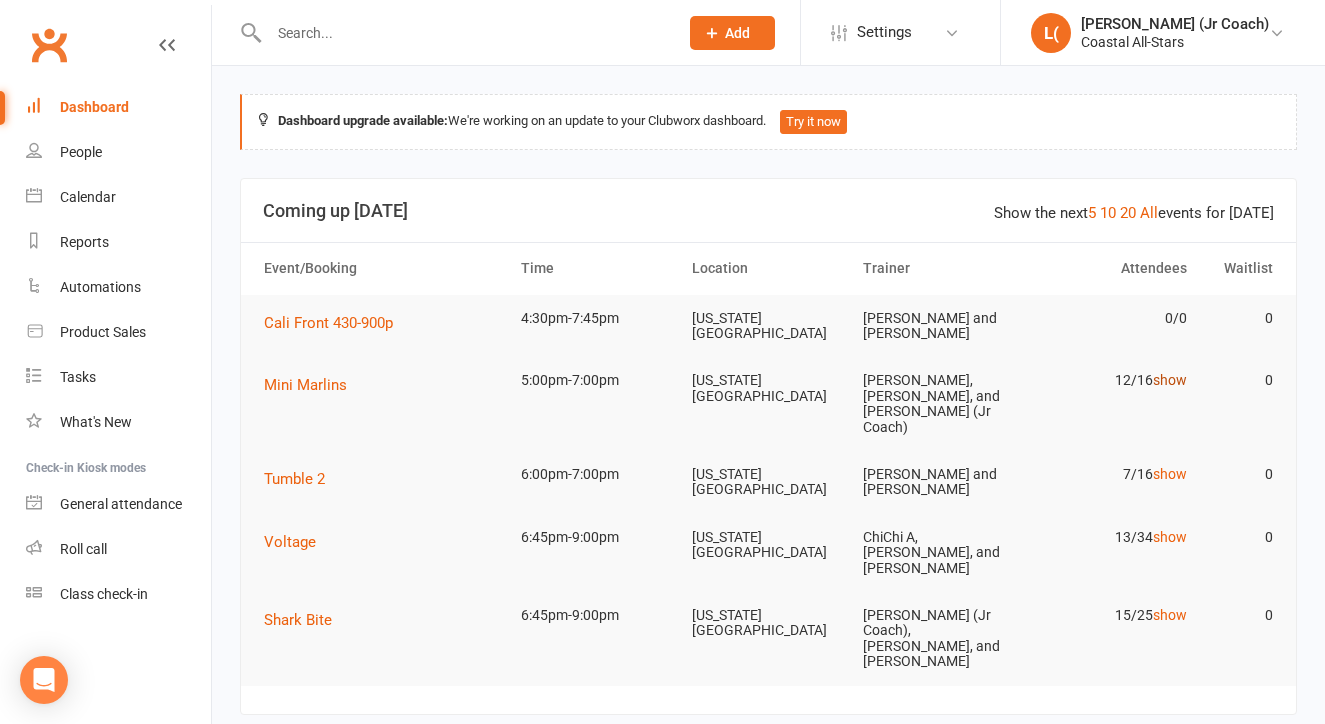 click on "show" at bounding box center [1170, 380] 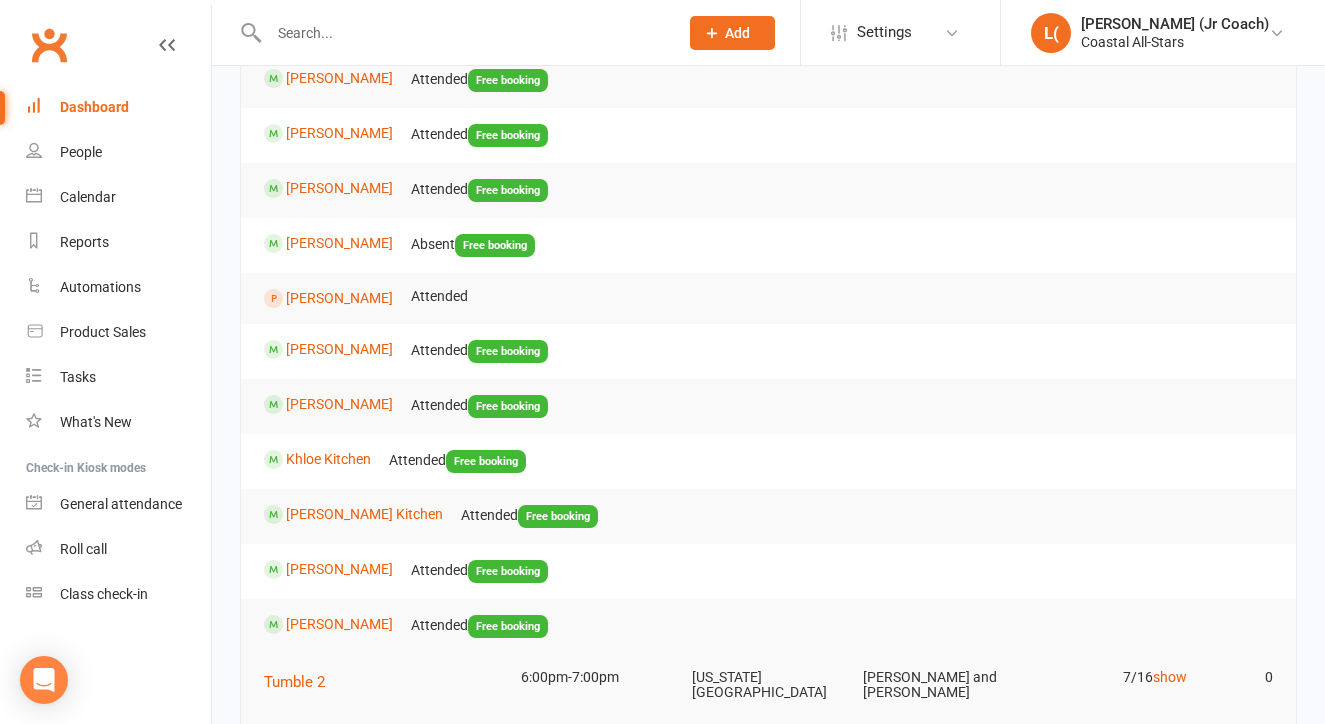 scroll, scrollTop: 457, scrollLeft: 0, axis: vertical 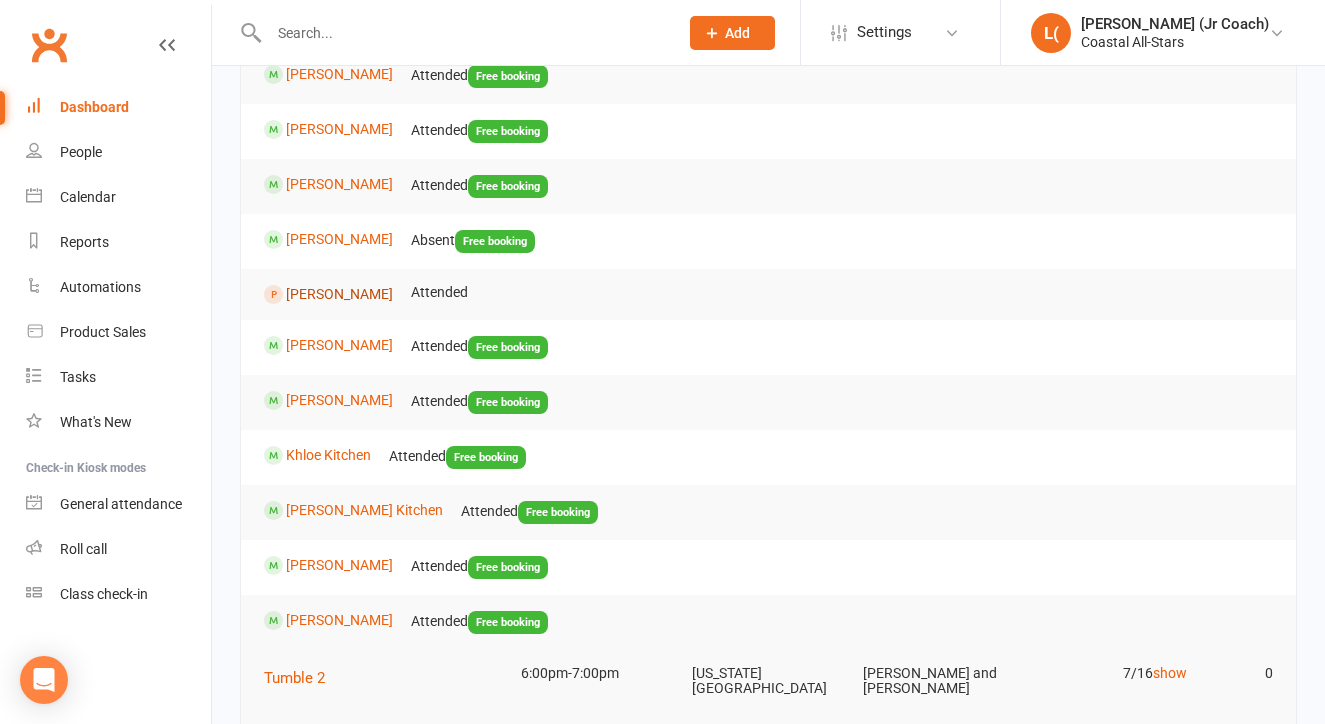 click on "[PERSON_NAME]" at bounding box center (339, 294) 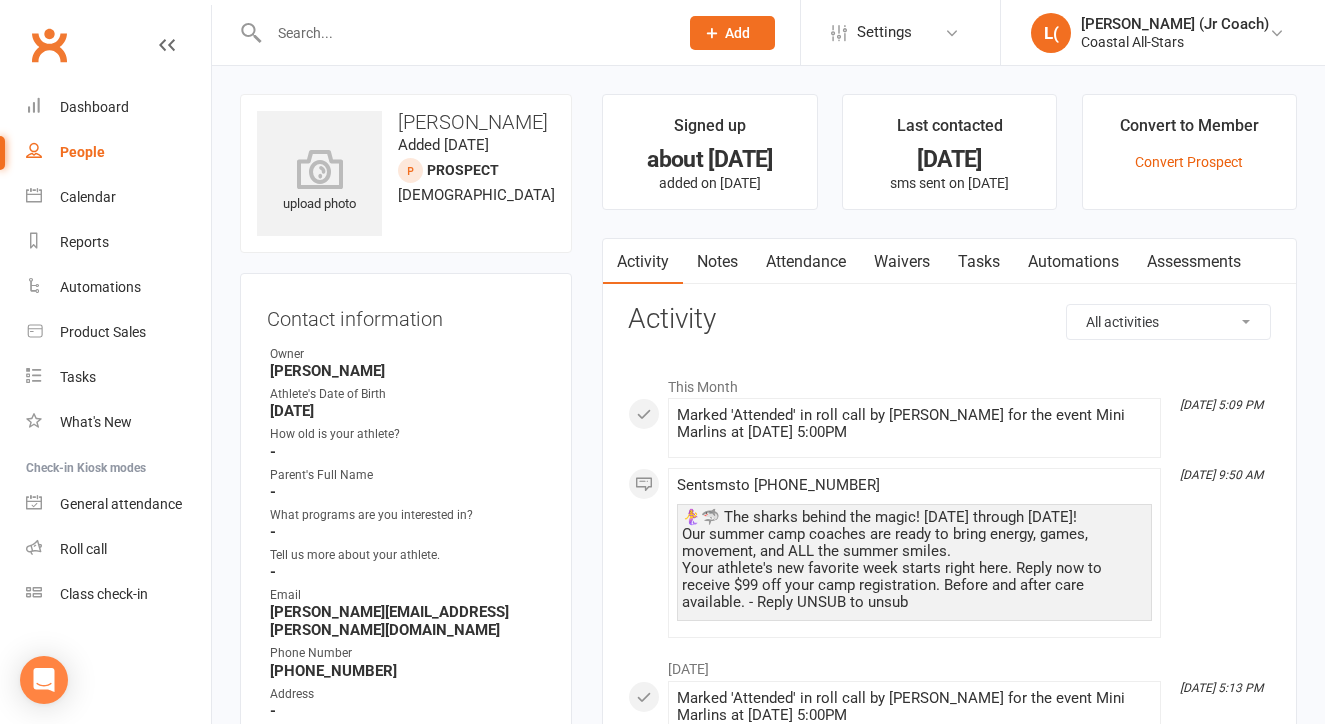 scroll, scrollTop: 0, scrollLeft: 0, axis: both 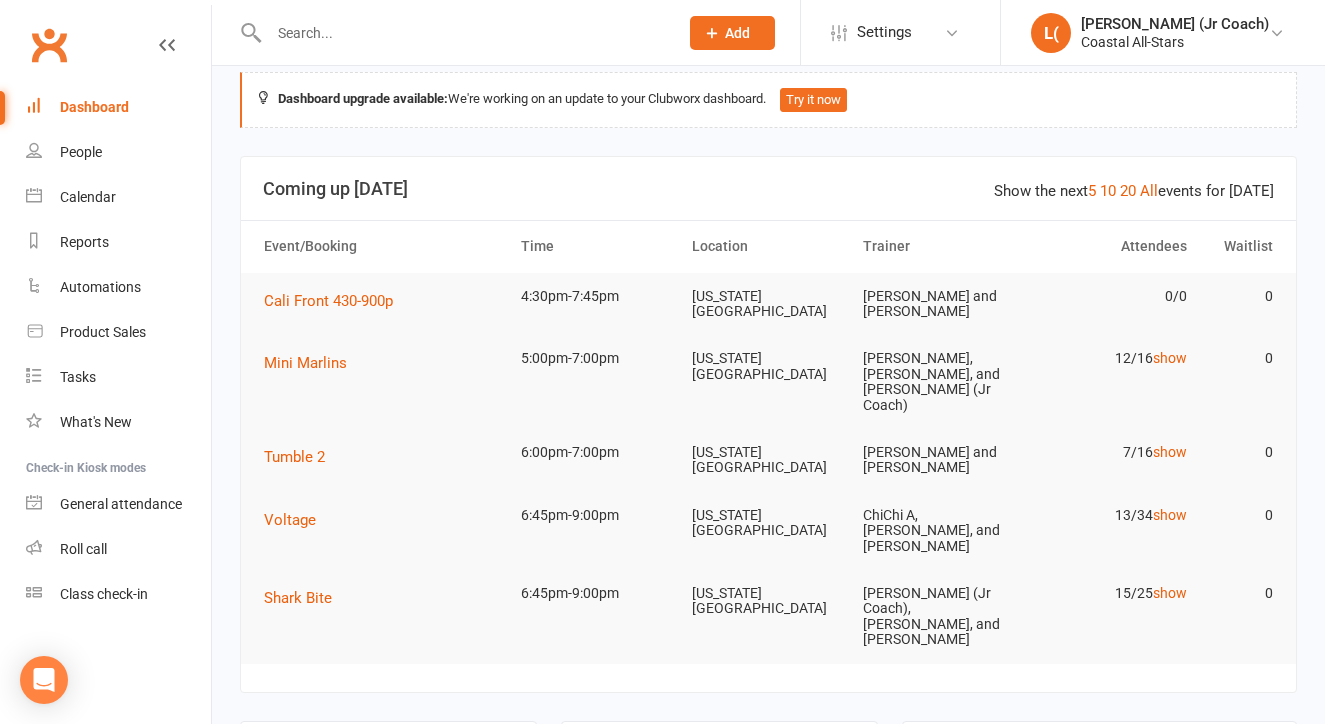 click on "7/16  show" at bounding box center (1110, 452) 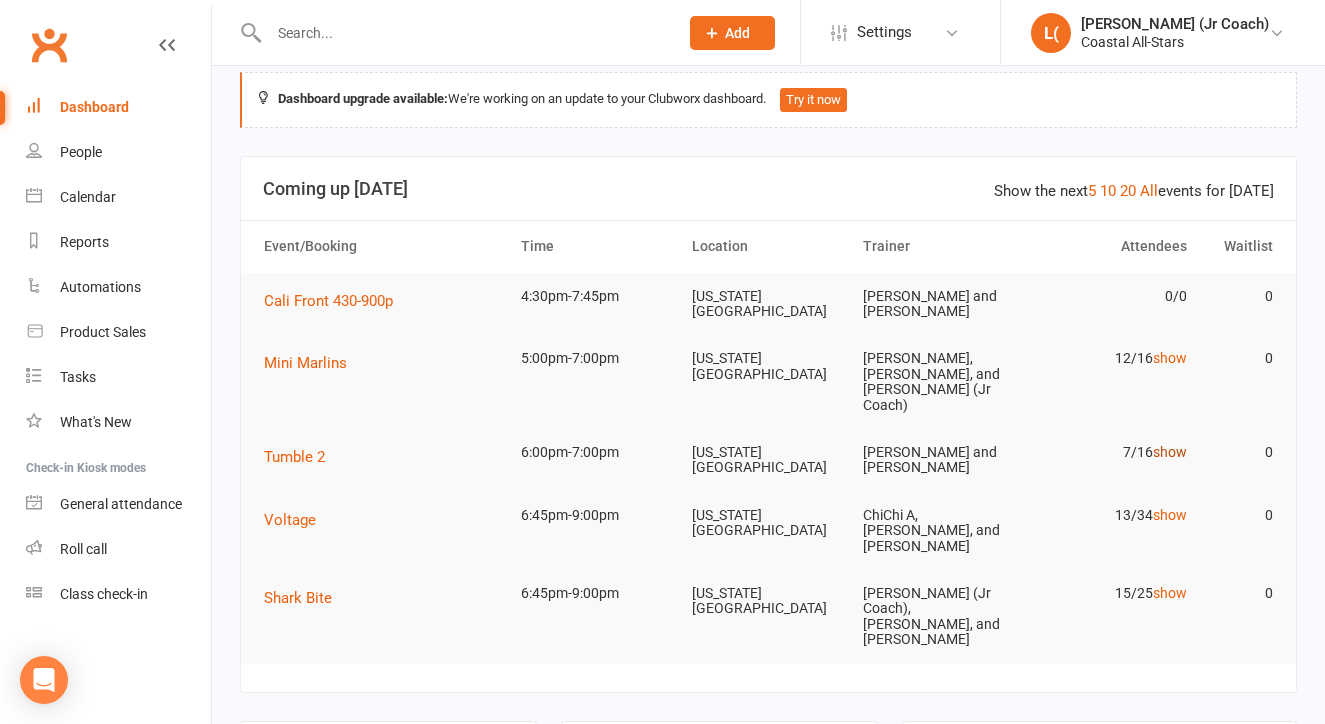 click on "show" at bounding box center [1170, 452] 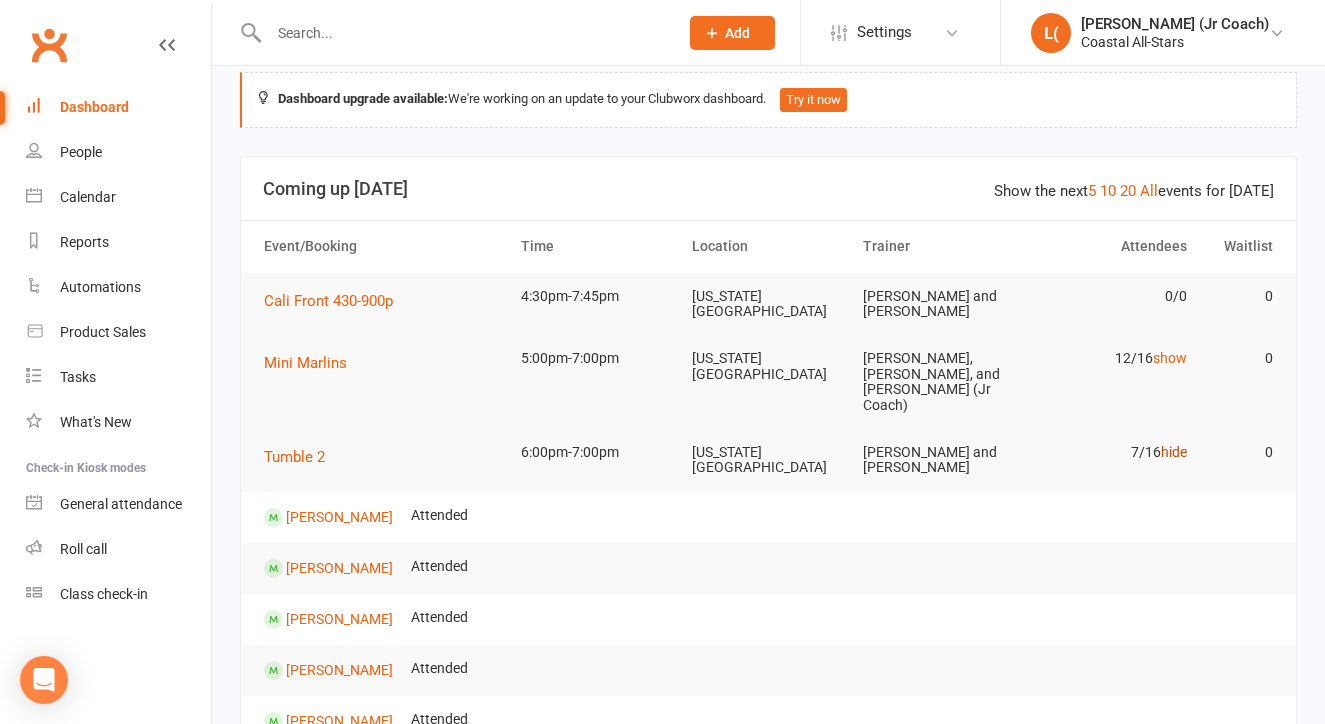 click on "hide" at bounding box center [1174, 452] 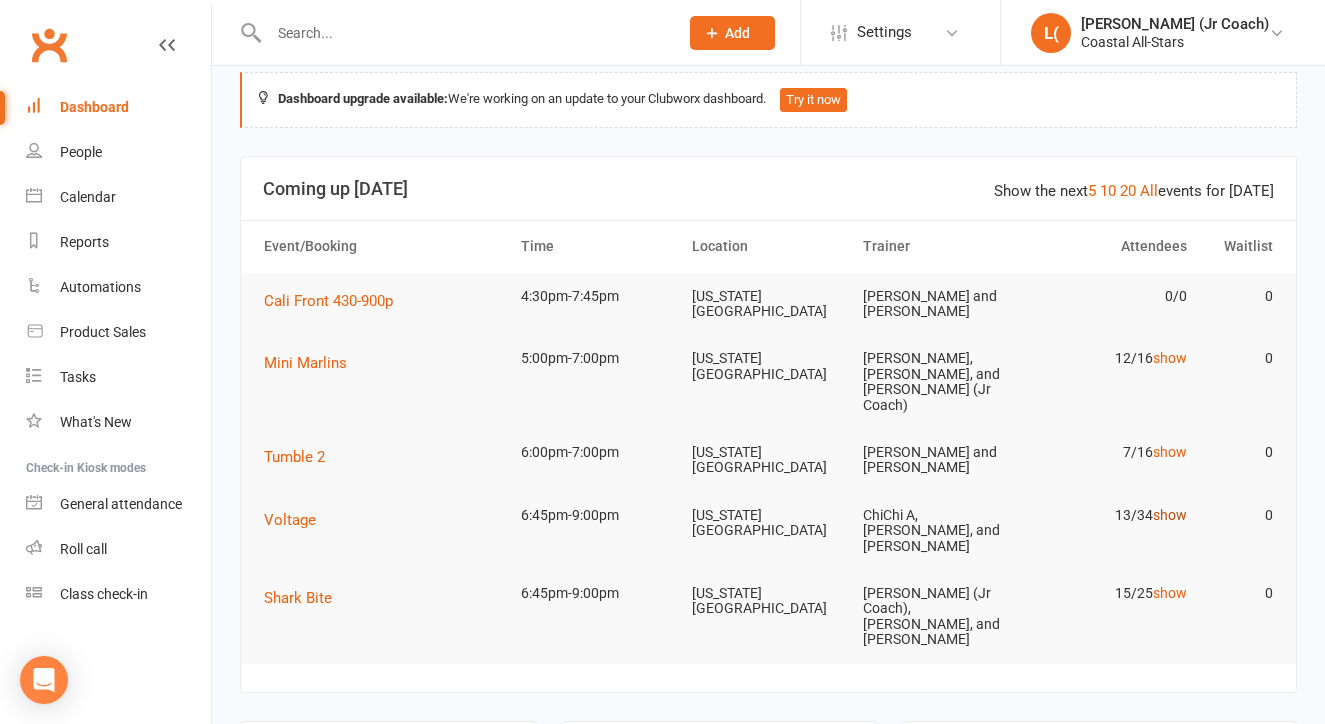 click on "show" at bounding box center (1170, 515) 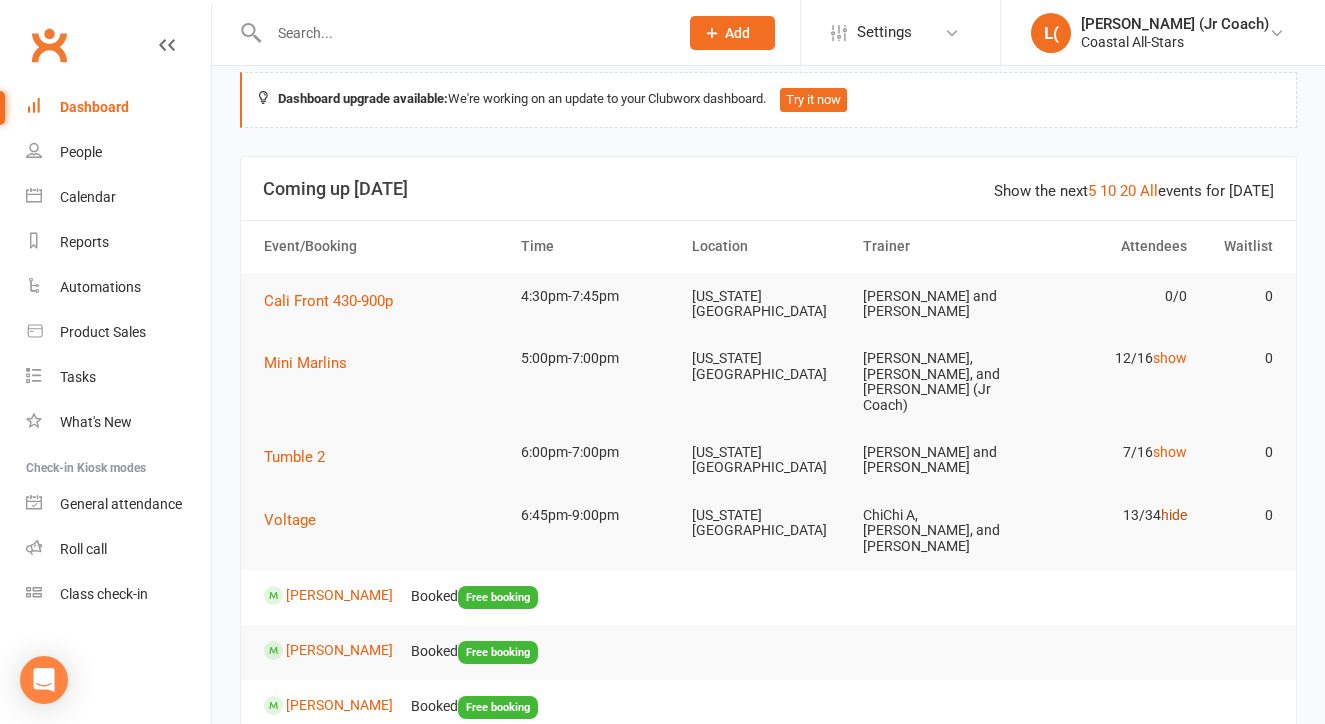 click on "hide" at bounding box center (1174, 515) 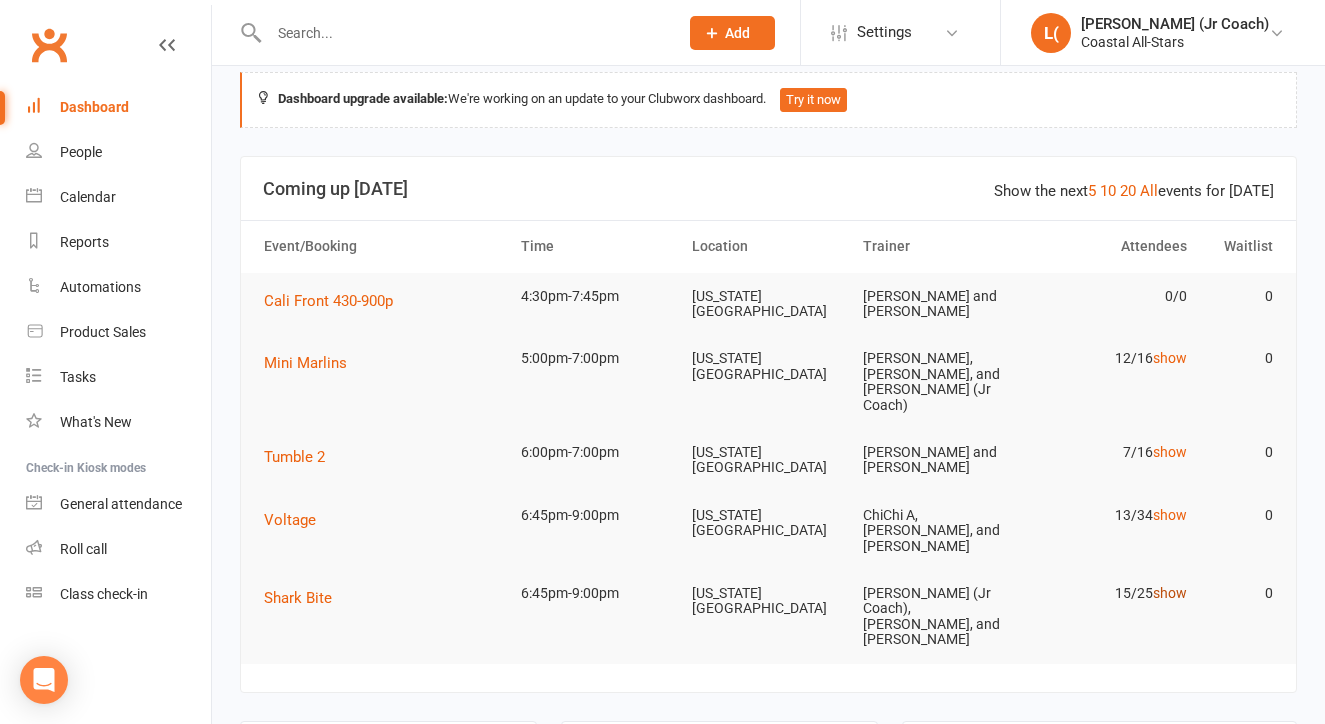 click on "show" at bounding box center (1170, 593) 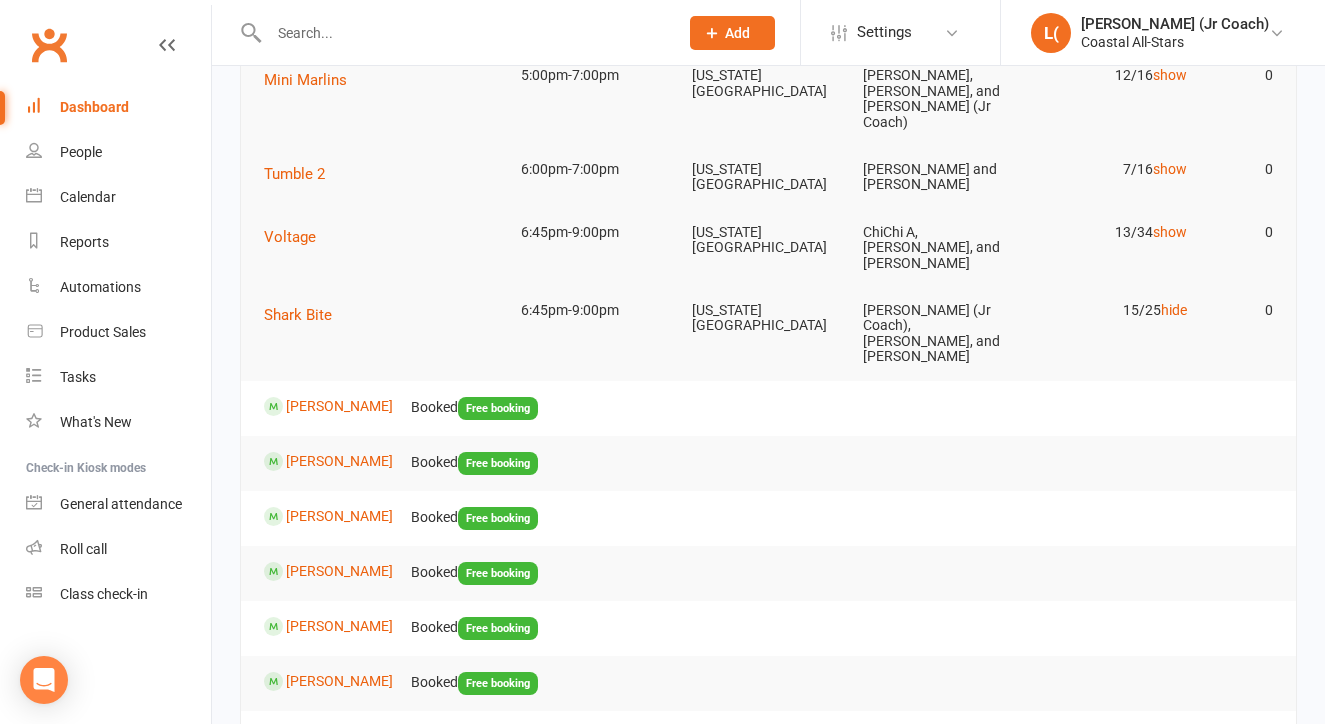 scroll, scrollTop: 287, scrollLeft: 0, axis: vertical 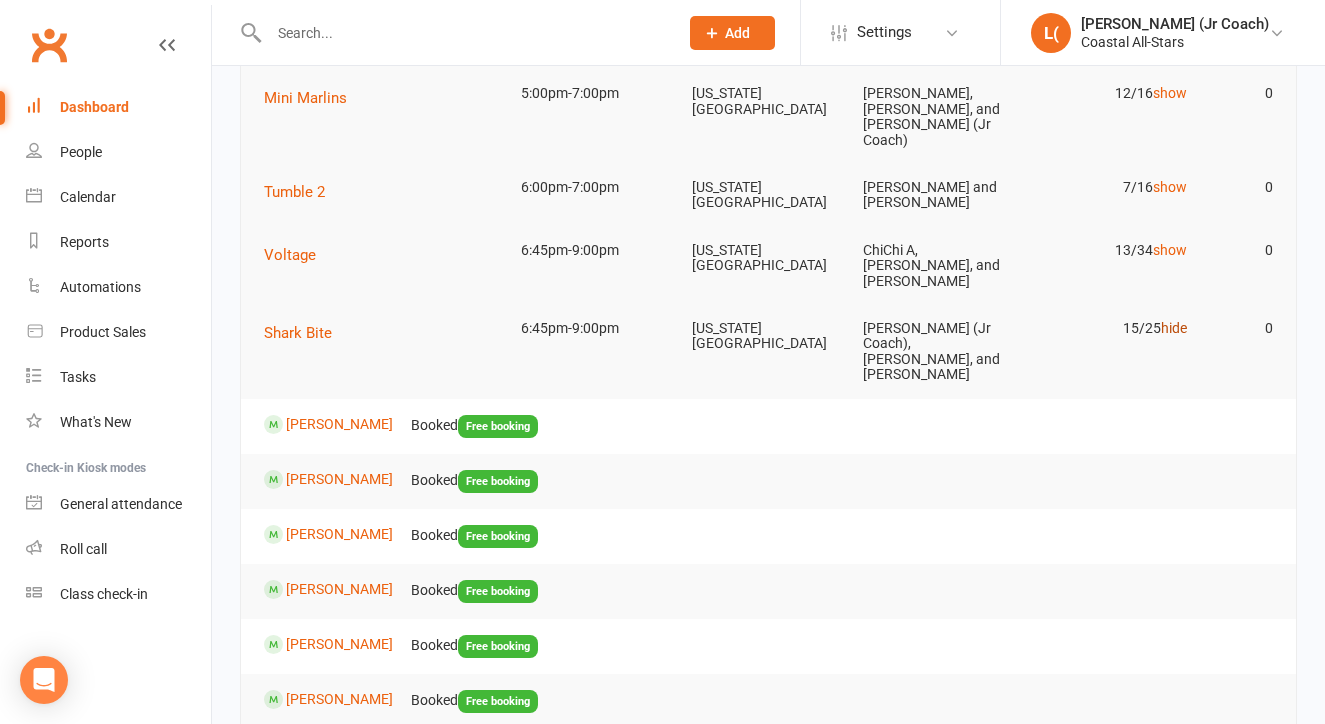 click on "hide" at bounding box center (1174, 328) 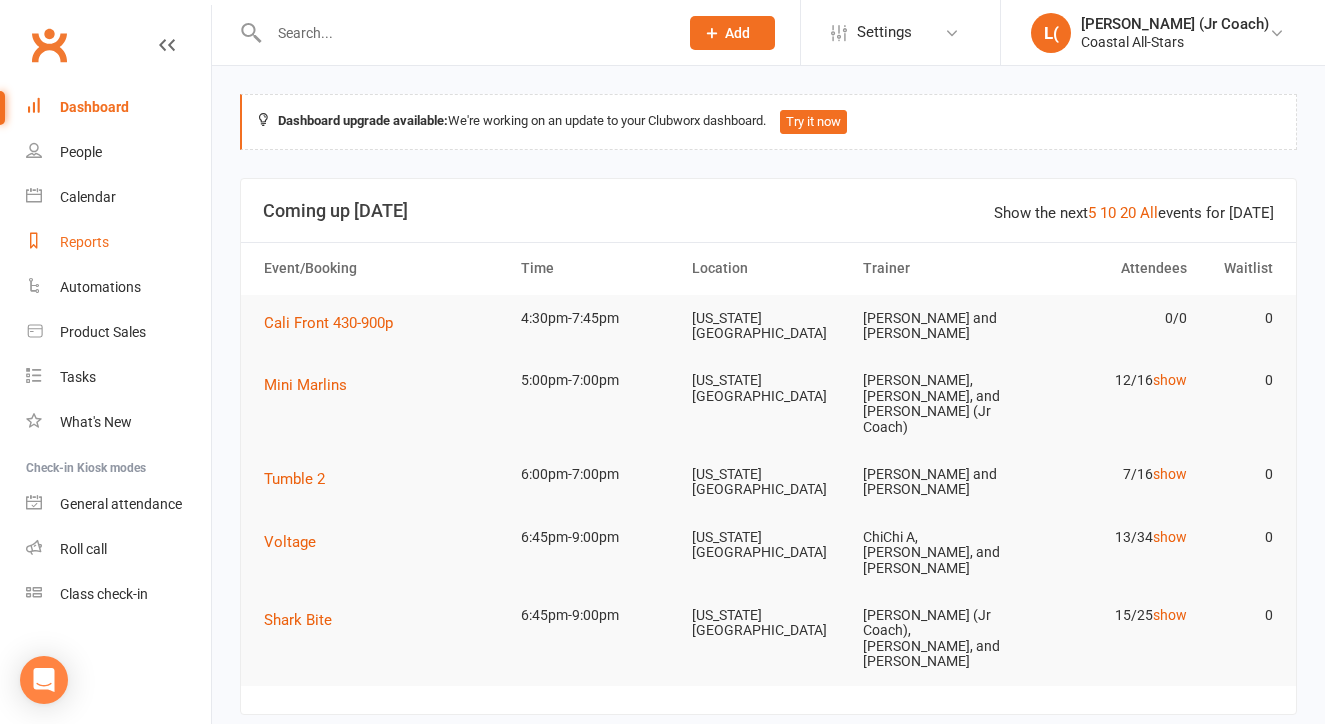 scroll, scrollTop: 0, scrollLeft: 0, axis: both 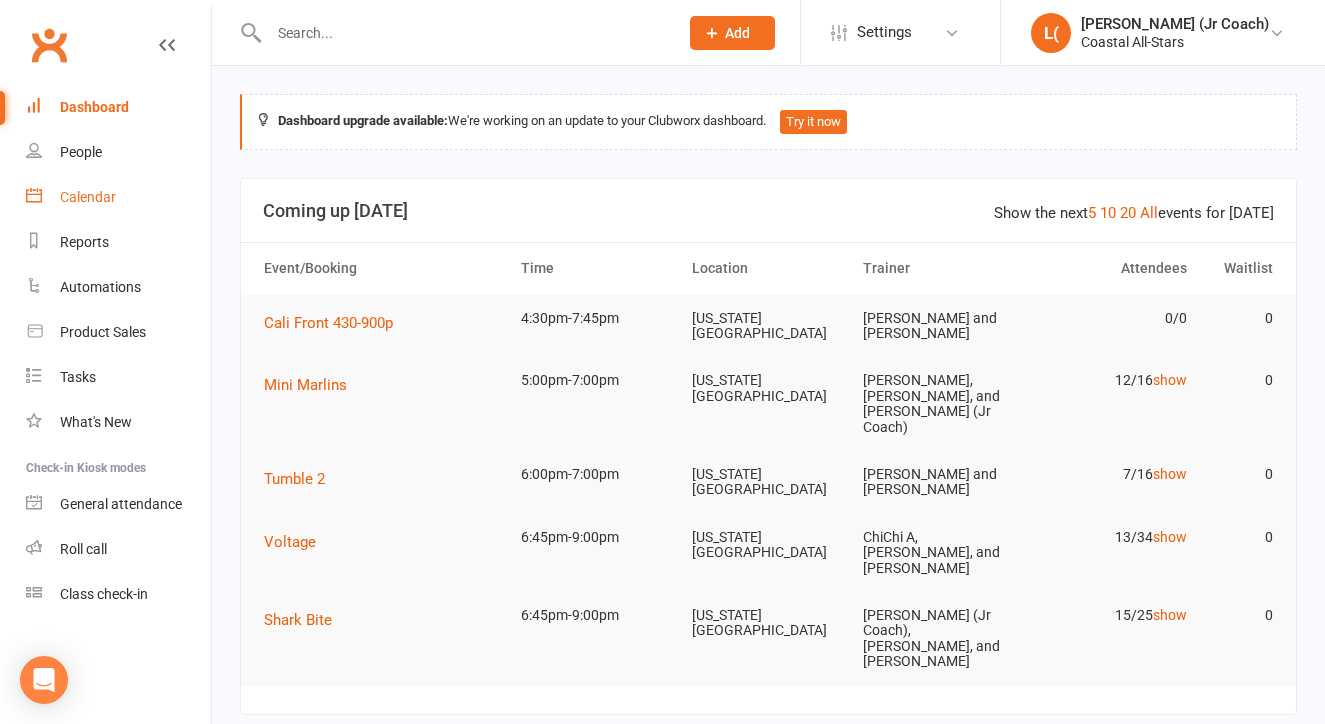click on "Calendar" at bounding box center (88, 197) 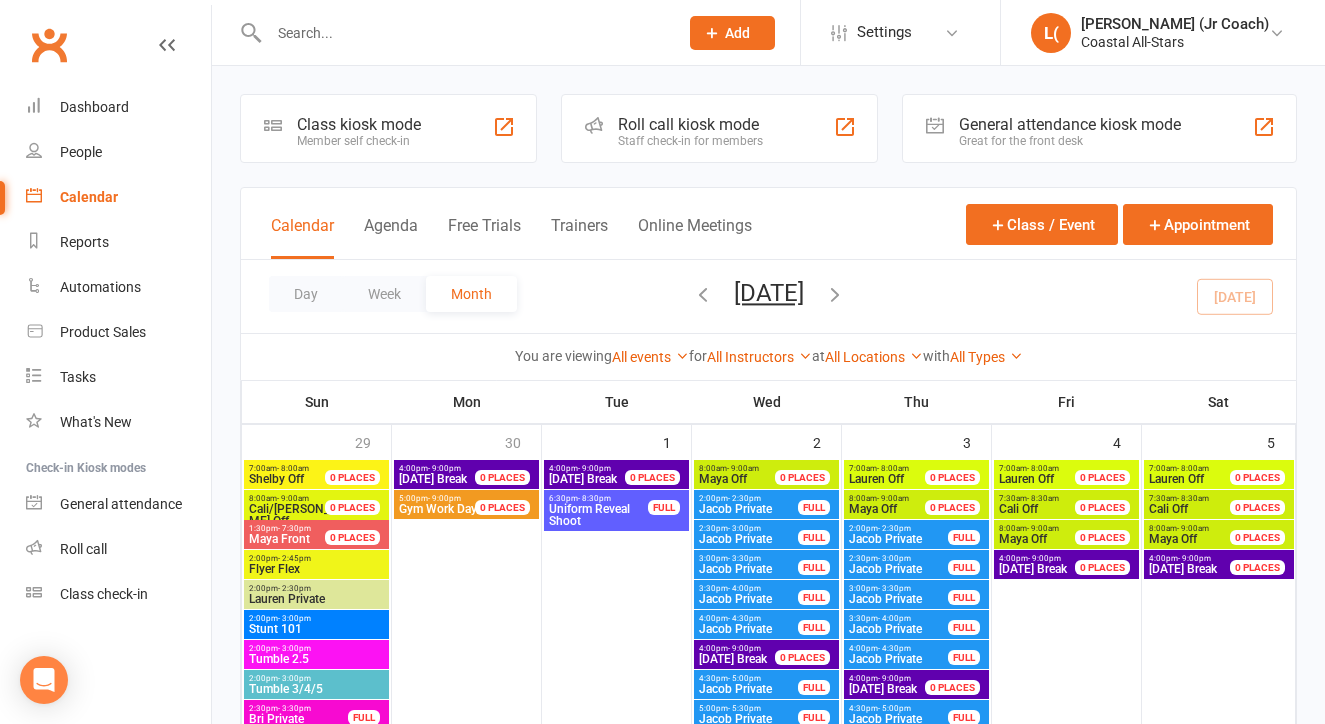 click on "5:00pm  - 9:00pm" at bounding box center [448, 498] 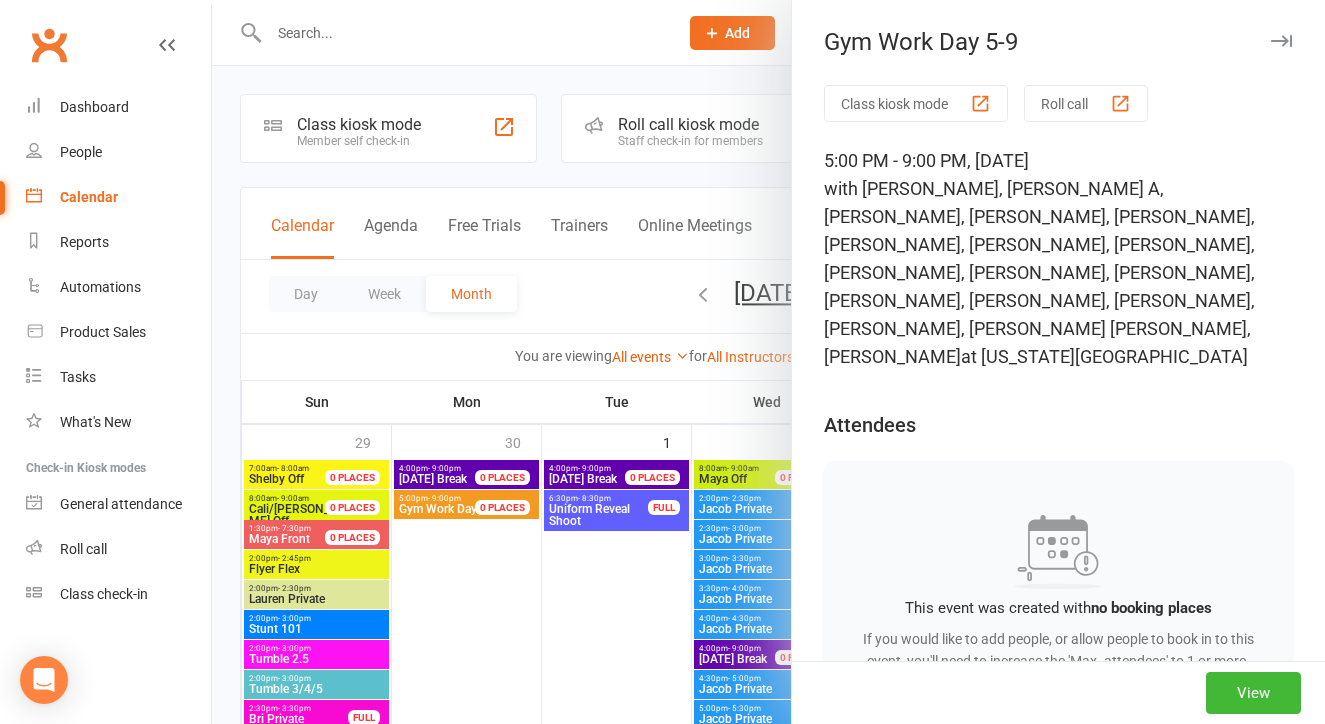 click at bounding box center [768, 362] 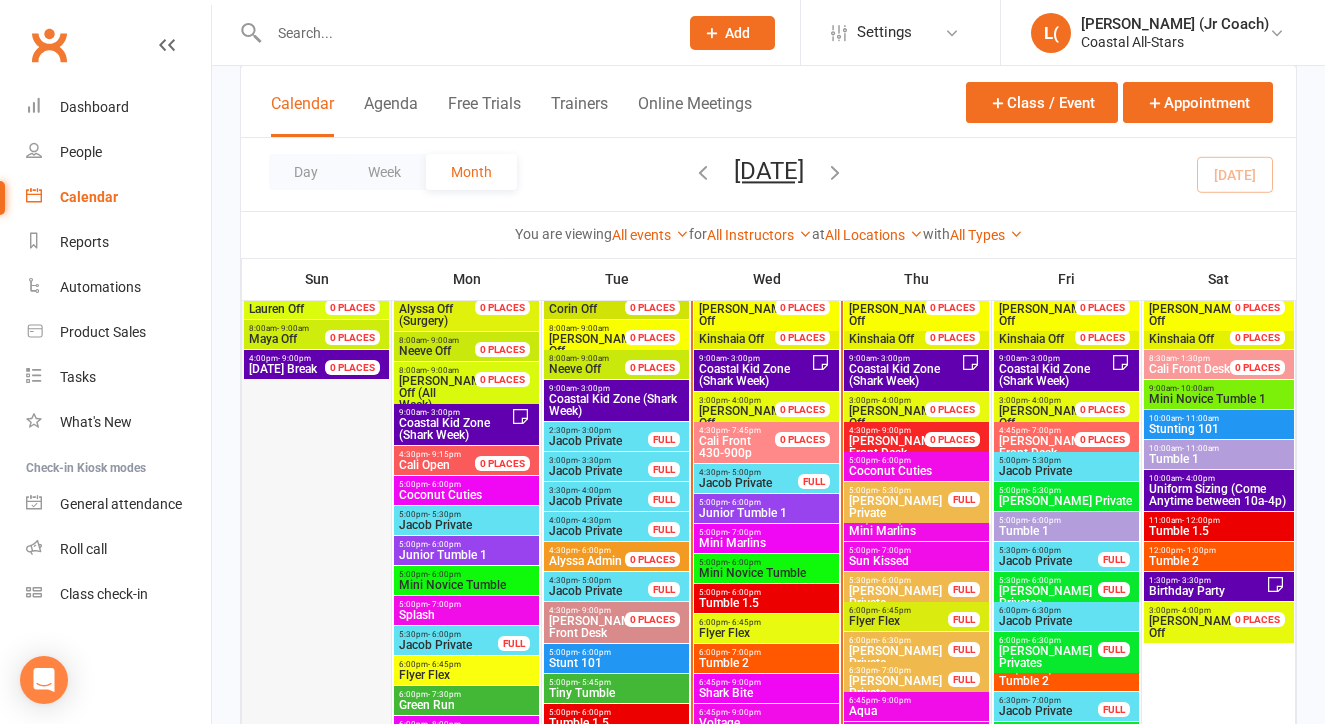 scroll, scrollTop: 984, scrollLeft: 0, axis: vertical 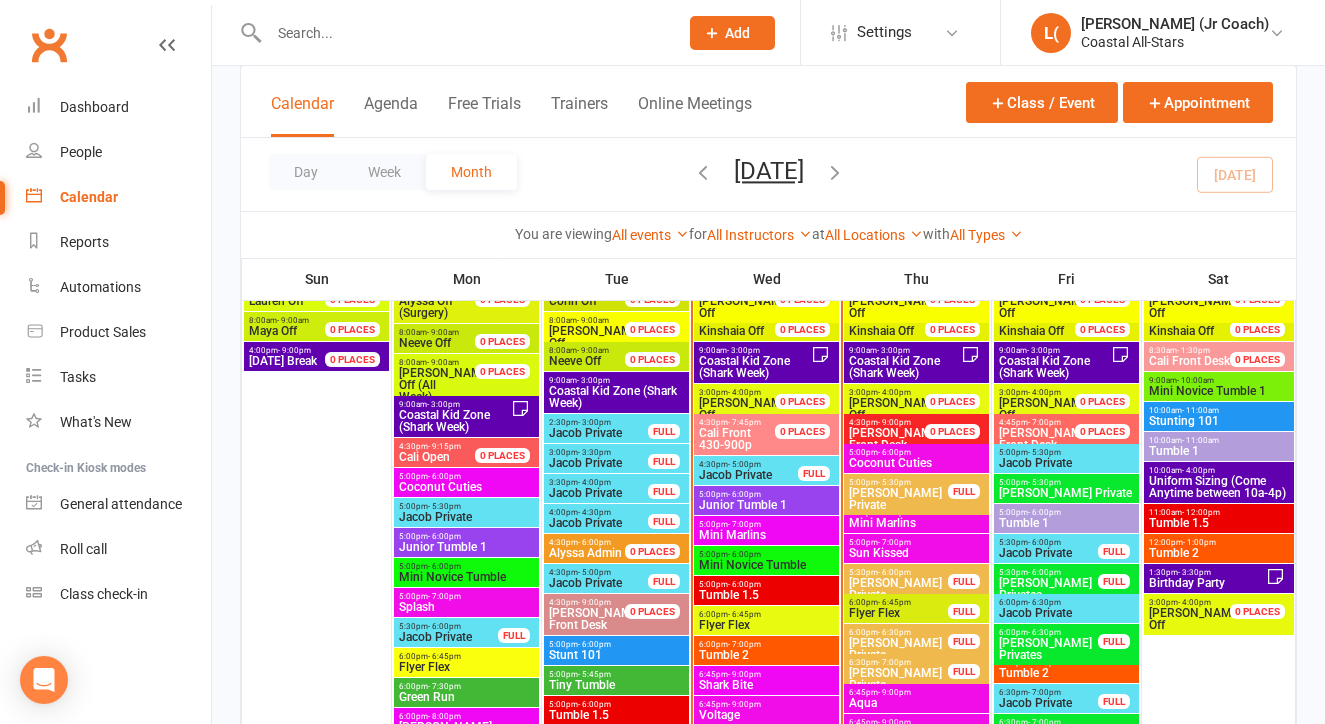 click on "- 5:00pm" at bounding box center [744, 464] 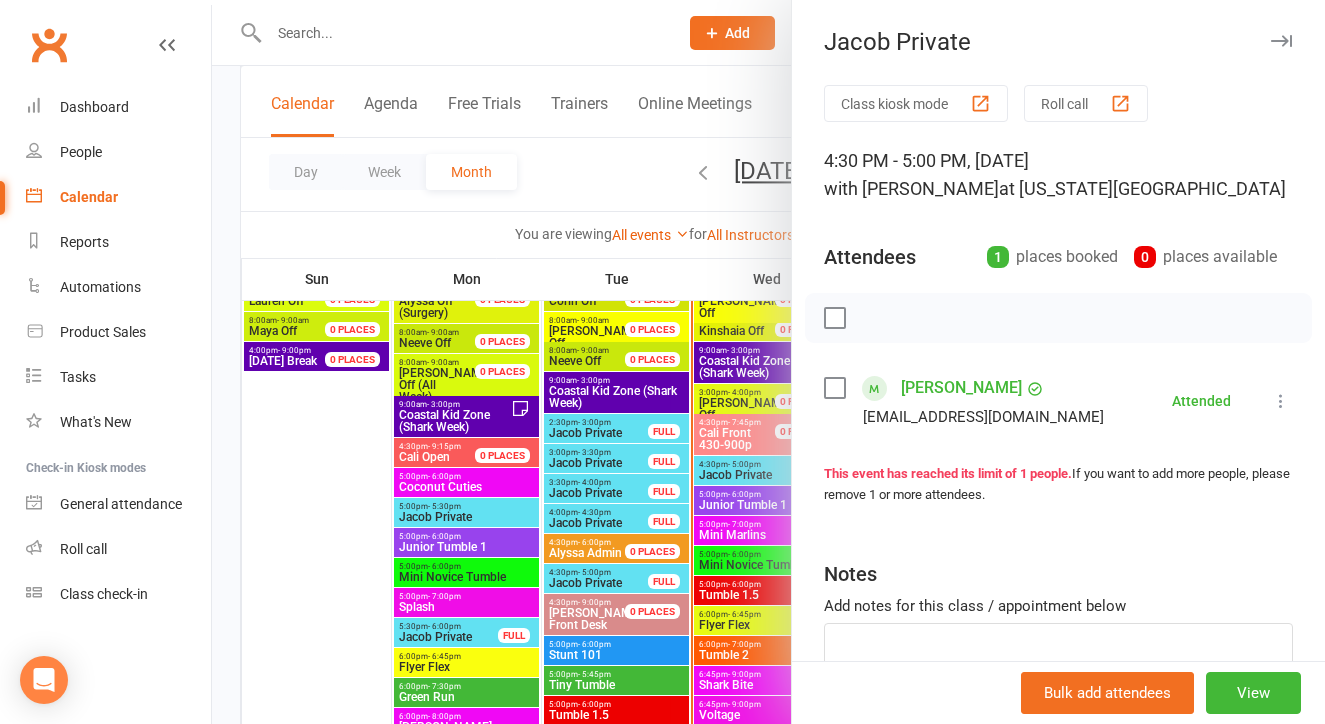 click at bounding box center (768, 362) 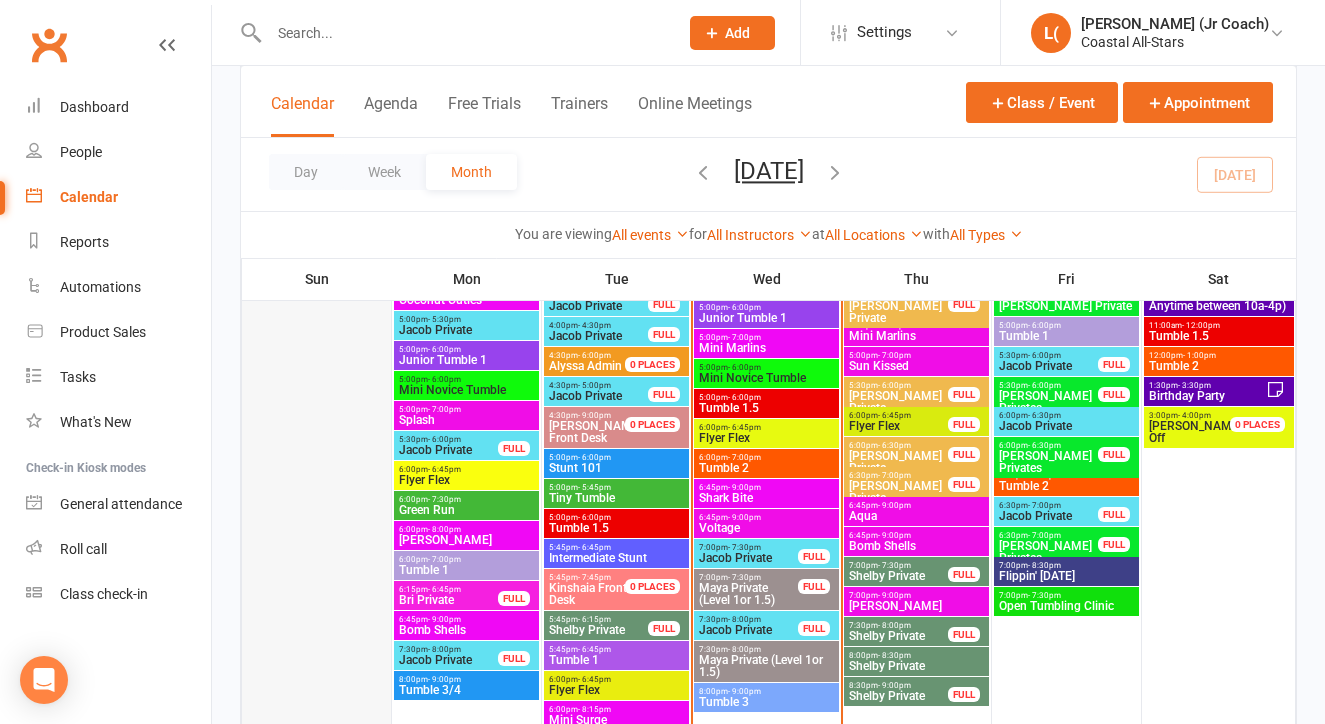 scroll, scrollTop: 1184, scrollLeft: 0, axis: vertical 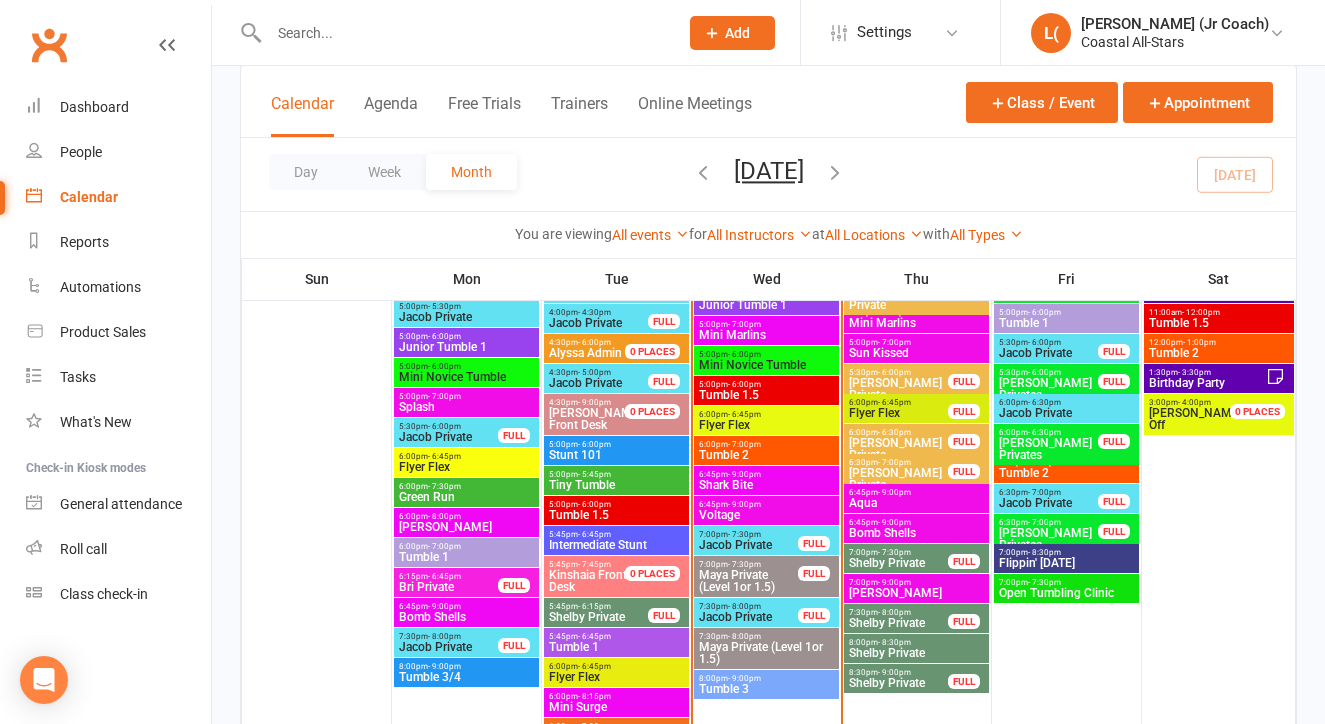 click on "Jacob Private" at bounding box center [748, 545] 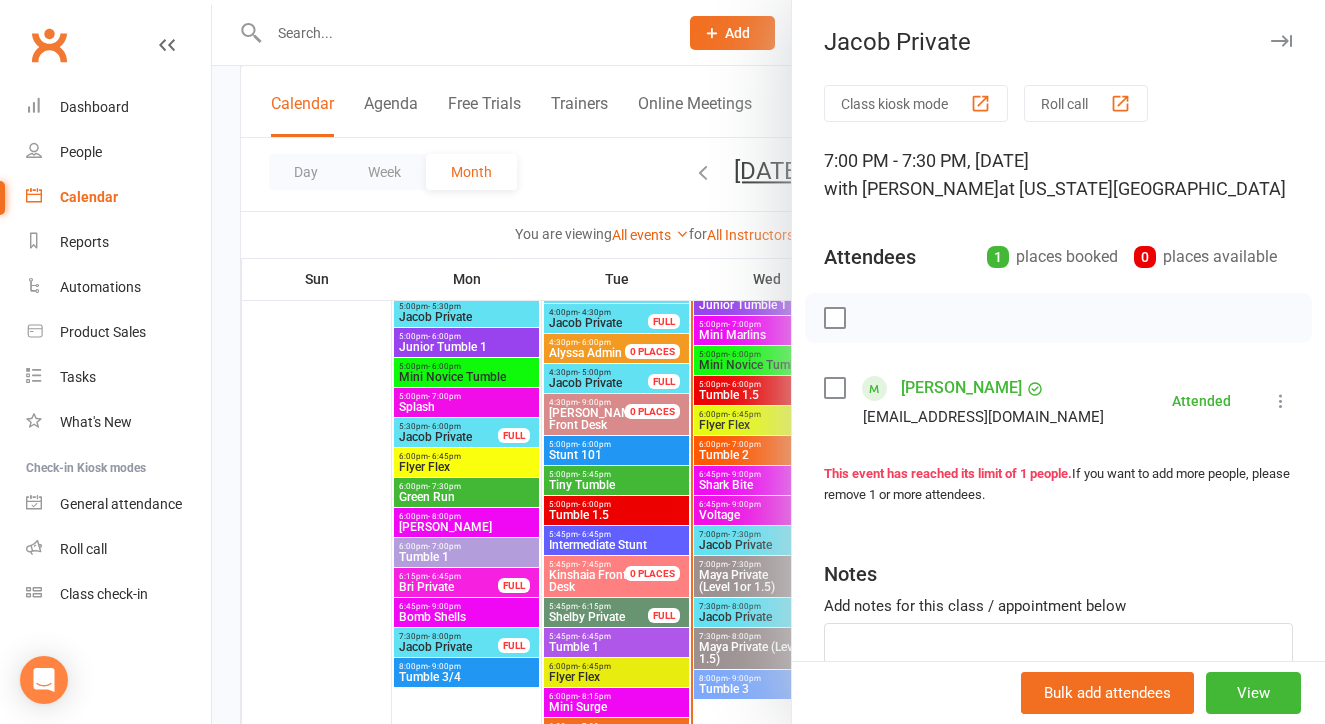 click at bounding box center (768, 362) 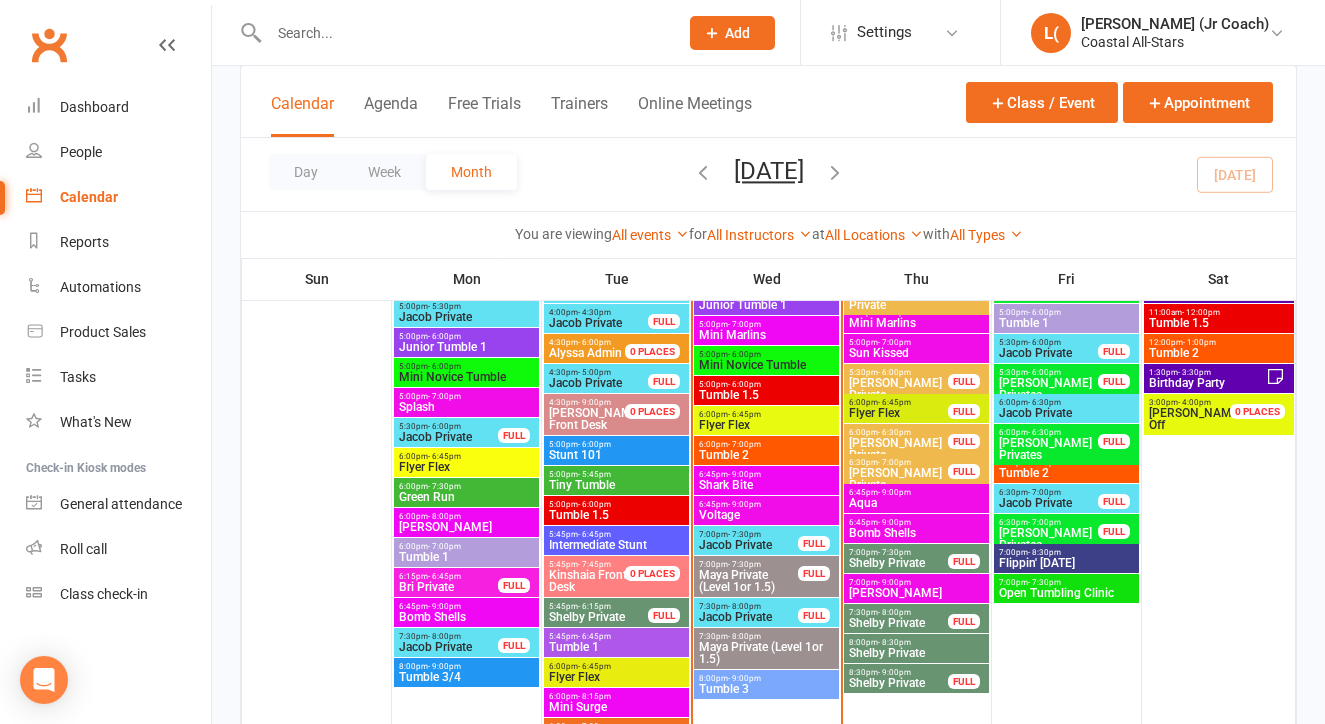 click on "7:30pm  - 8:00pm" at bounding box center [748, 606] 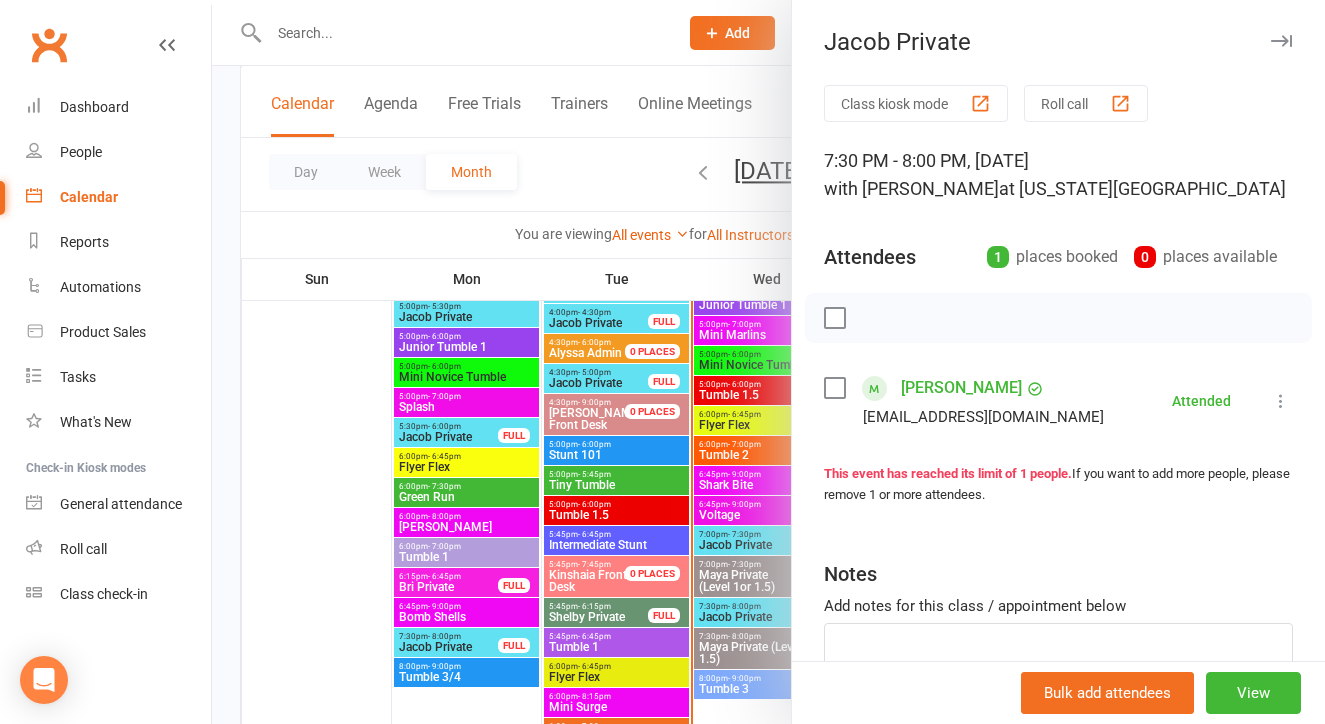 click at bounding box center (768, 362) 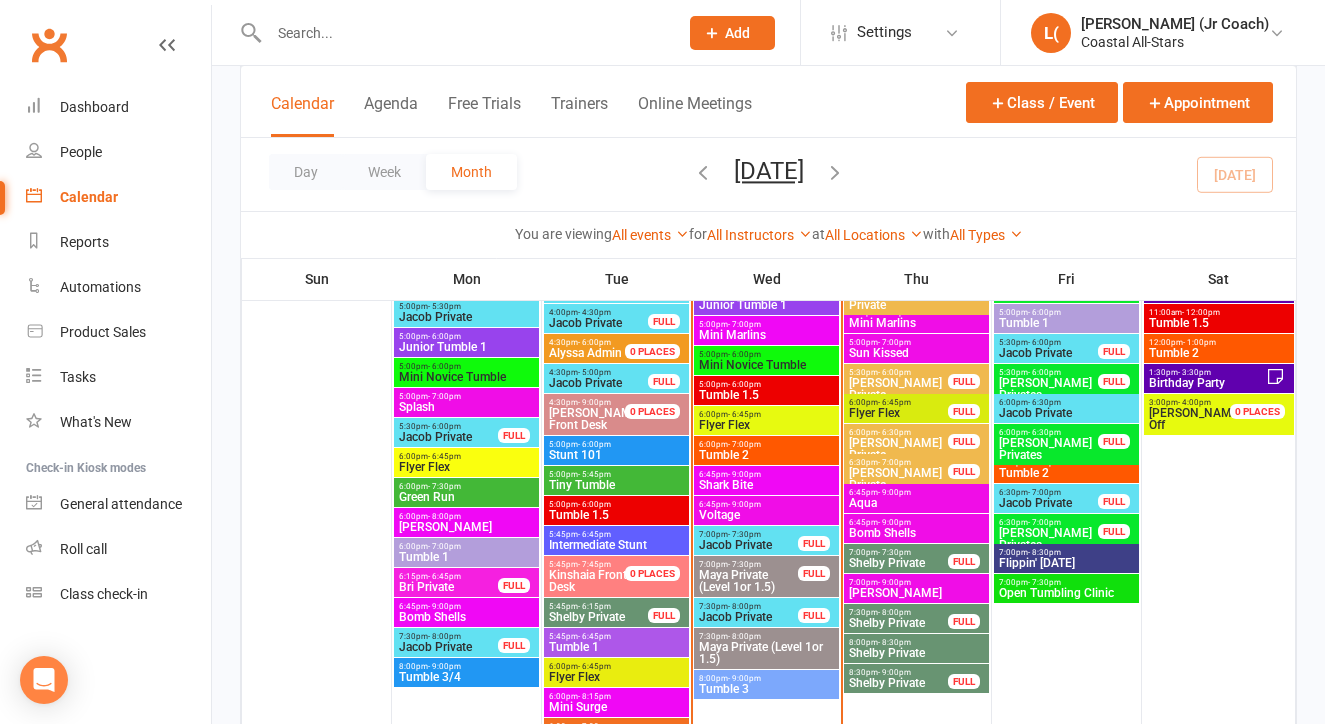 click on "Tumble 3" at bounding box center [766, 689] 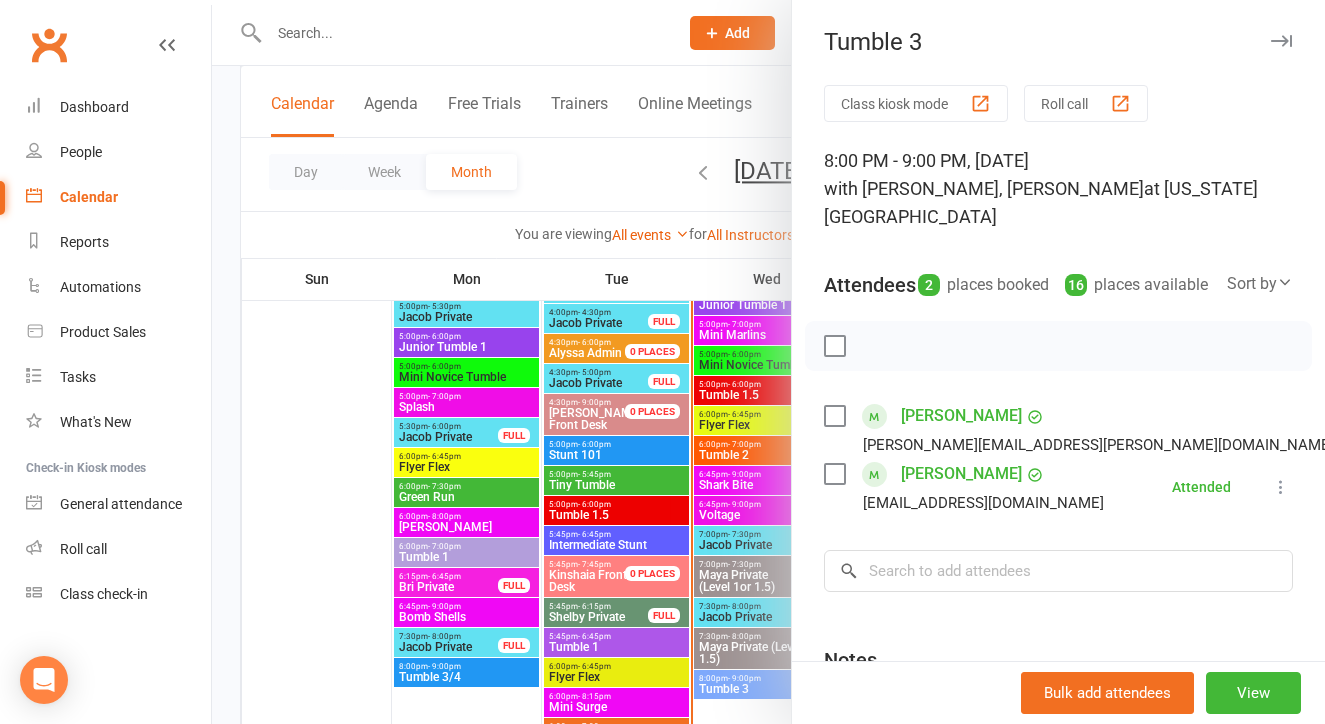 click at bounding box center (768, 362) 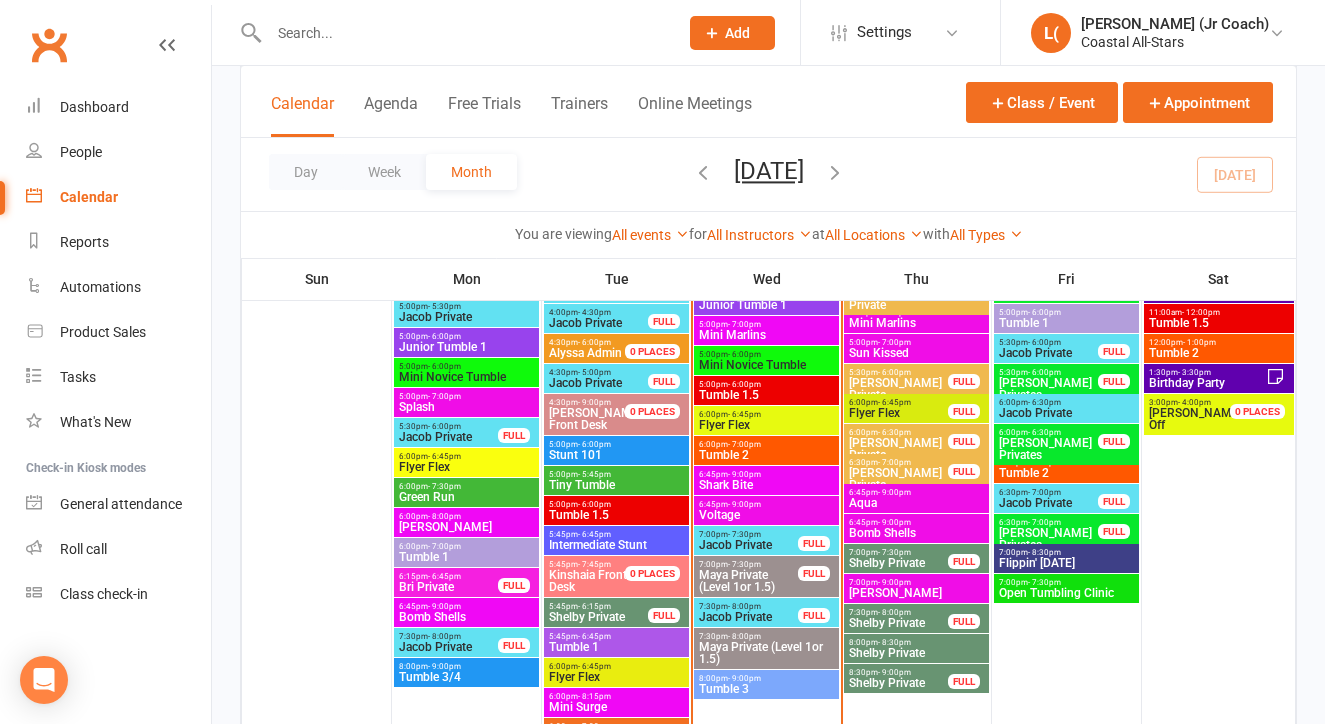 click on "6:00pm  - 6:45pm Flyer Flex" at bounding box center [766, 420] 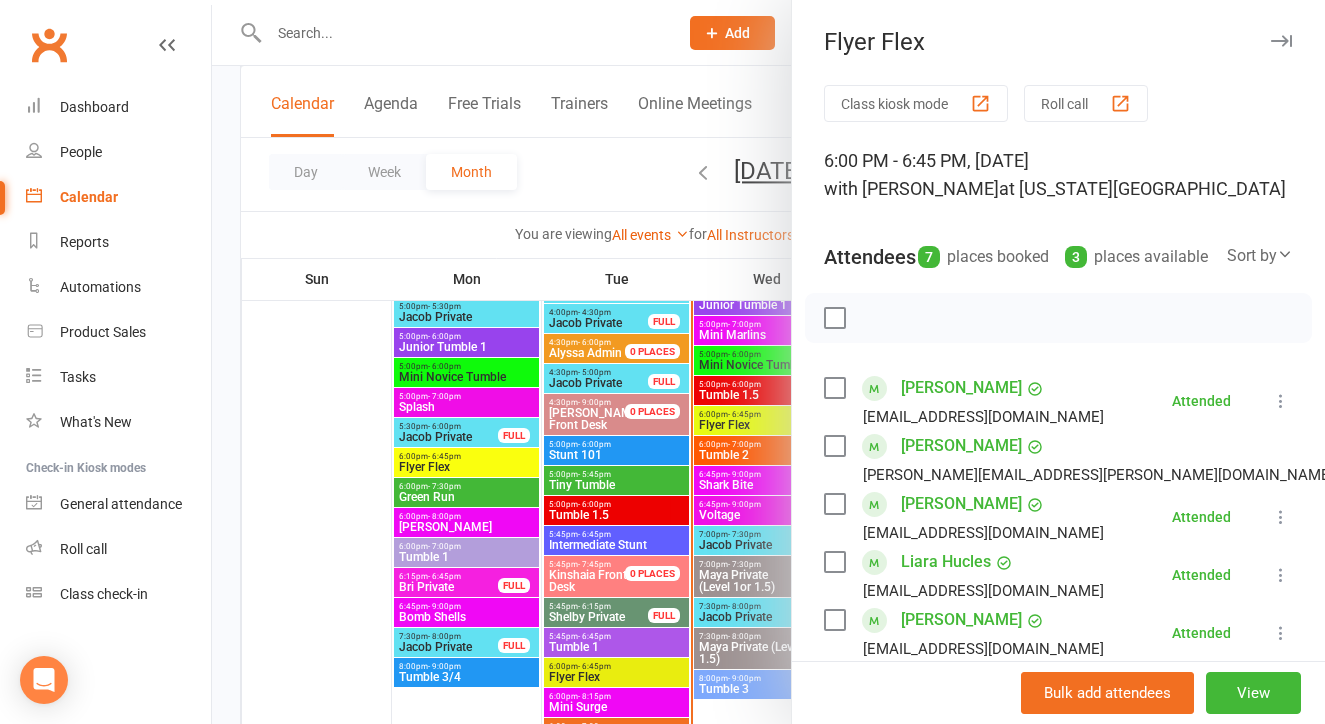 scroll, scrollTop: 0, scrollLeft: 0, axis: both 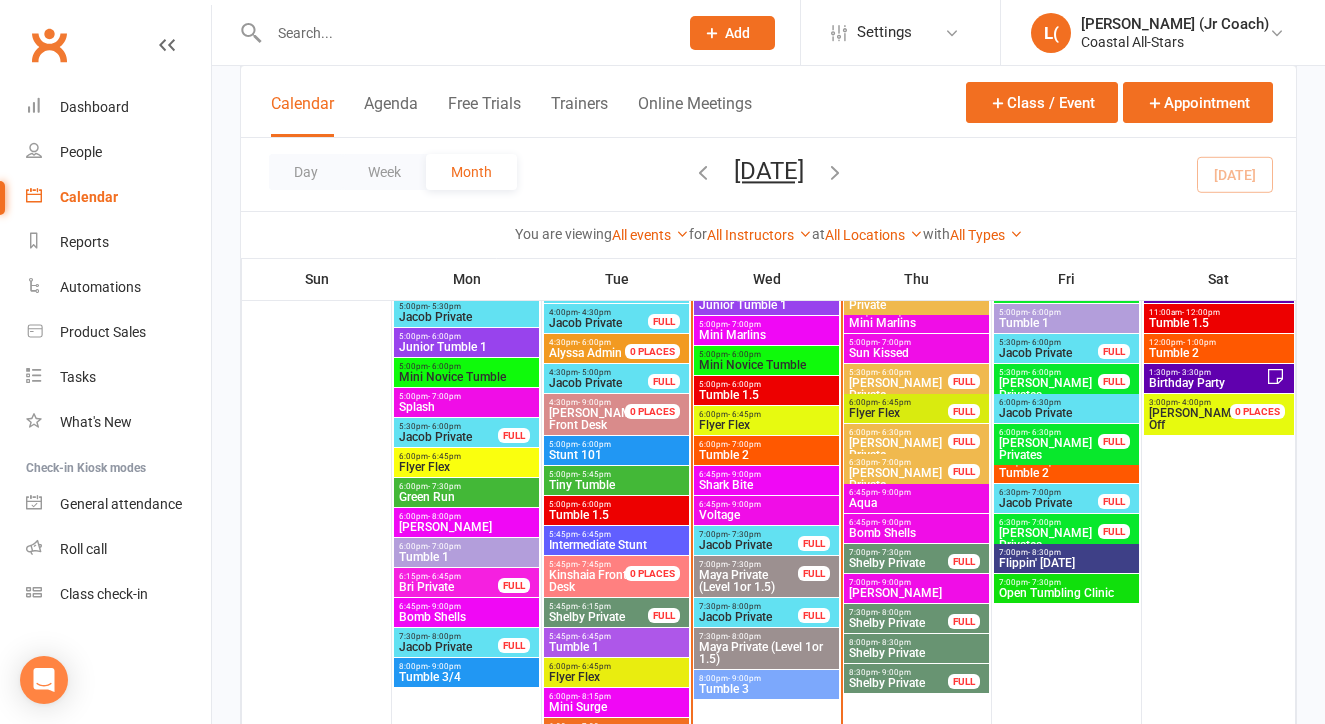 click on "- 6:45pm" at bounding box center (894, 402) 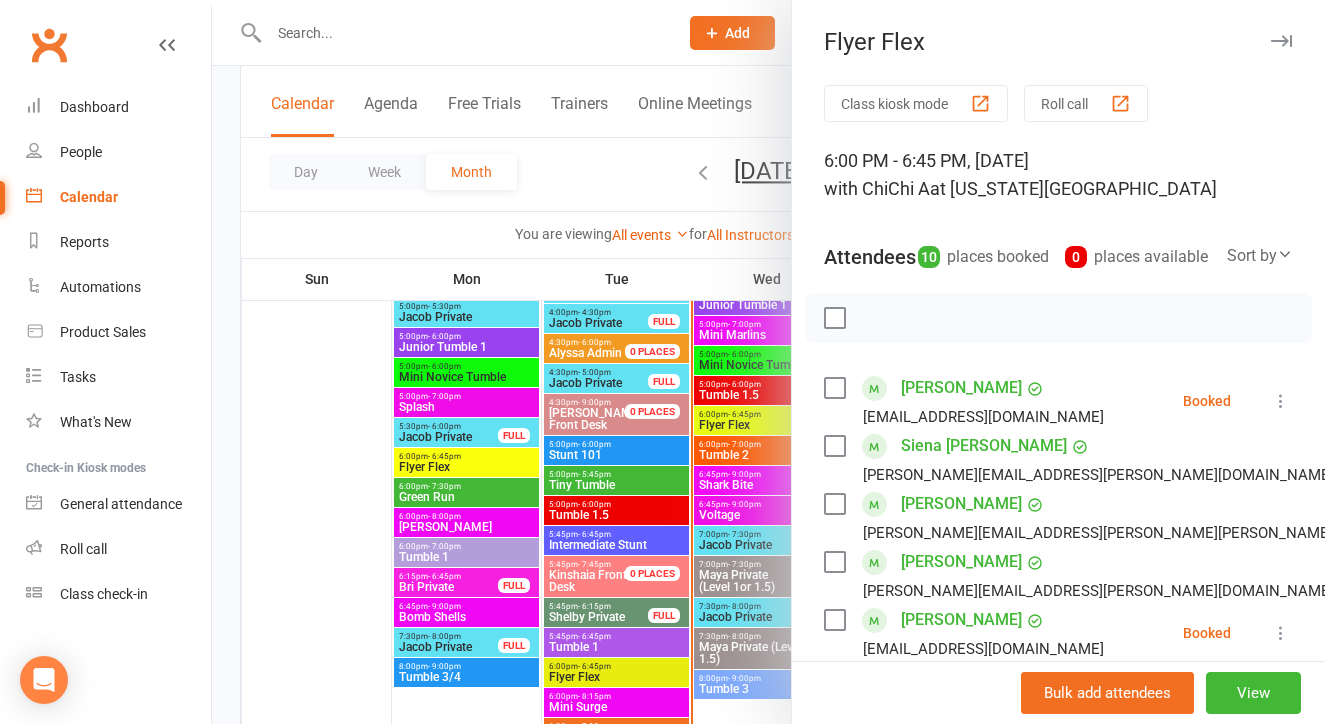 scroll, scrollTop: 0, scrollLeft: 0, axis: both 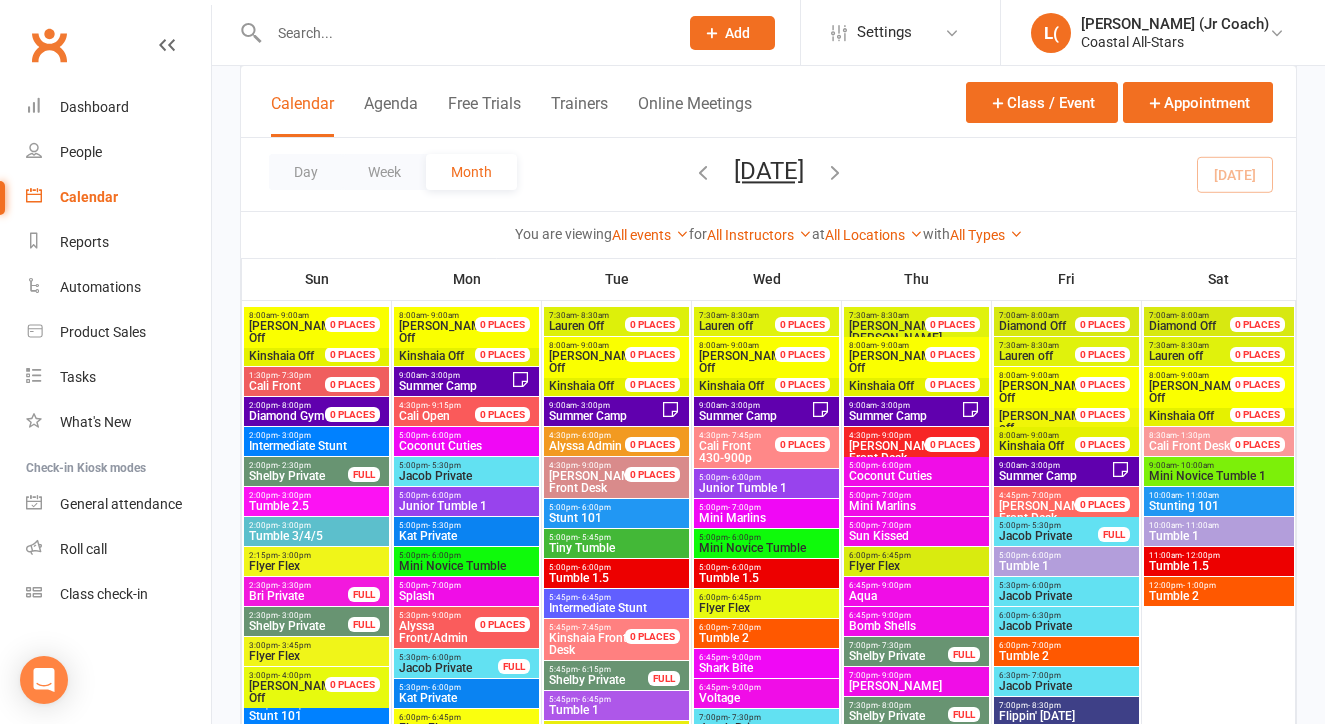 click on "6:00pm  - 6:45pm" at bounding box center (916, 555) 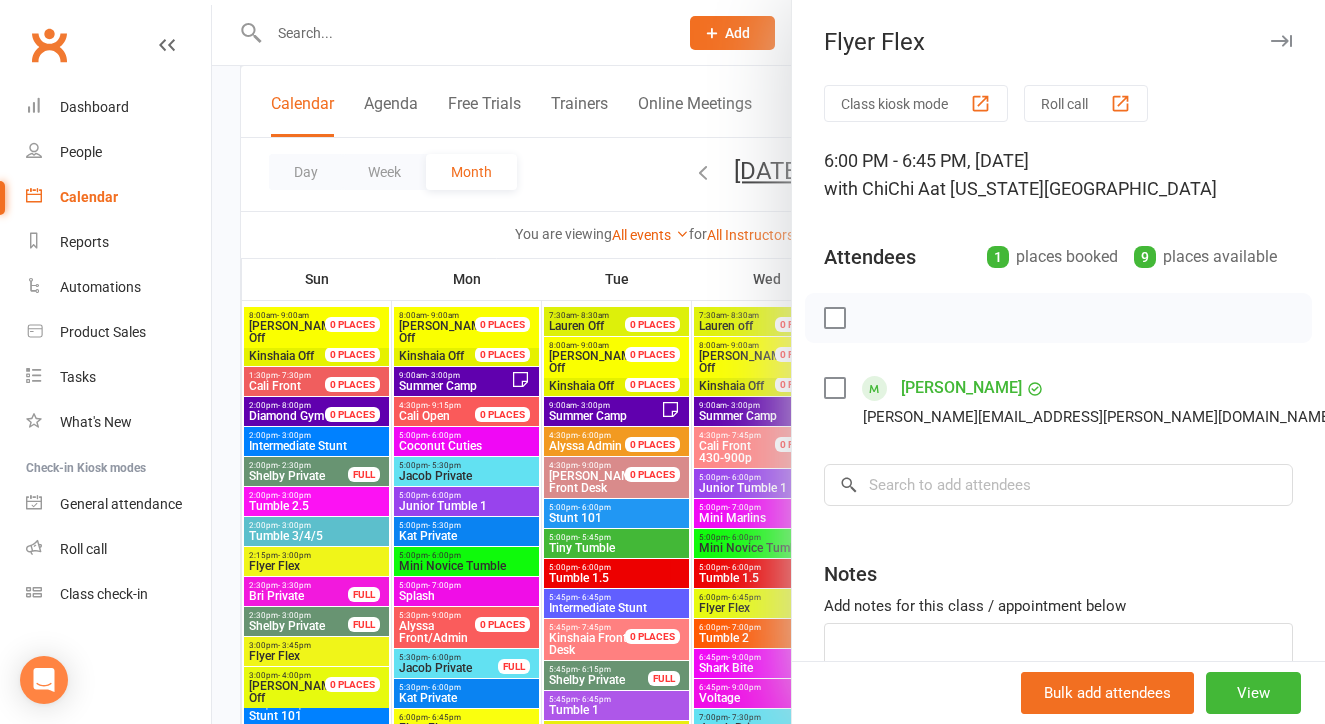click at bounding box center (768, 362) 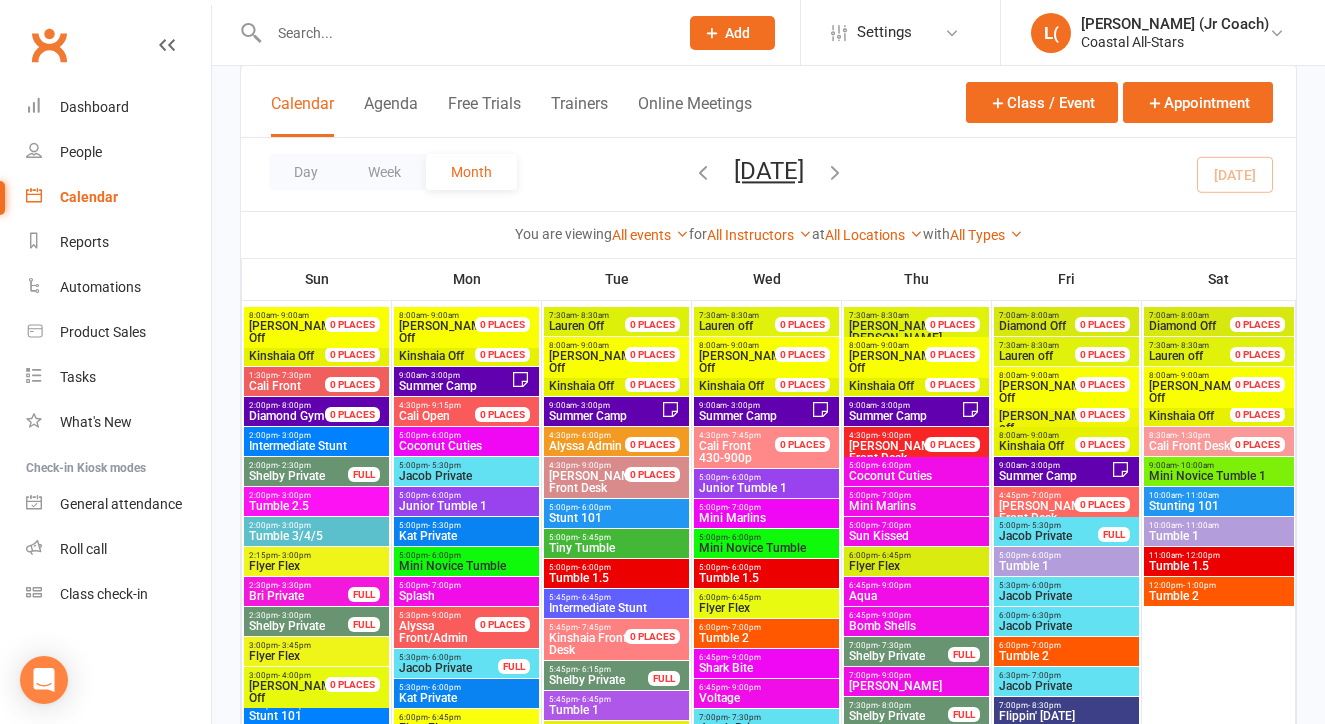 click on "Flyer Flex" at bounding box center (766, 608) 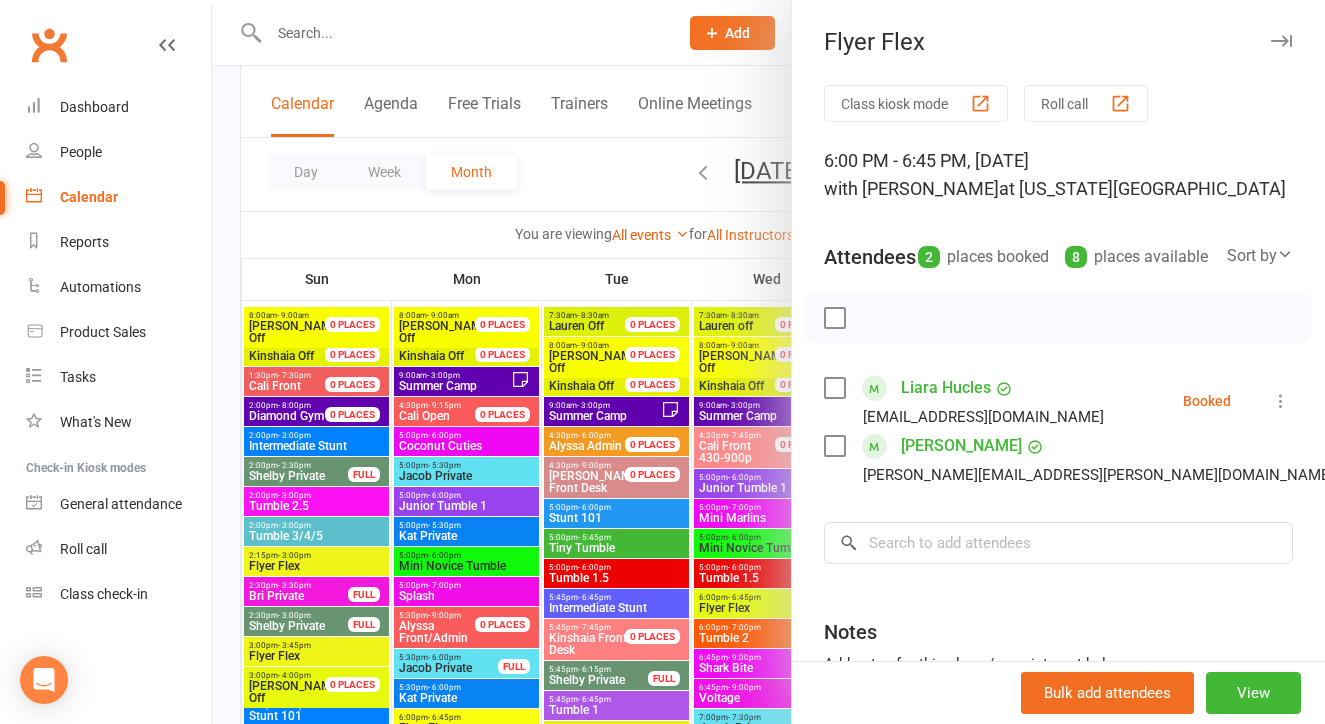 click at bounding box center [768, 362] 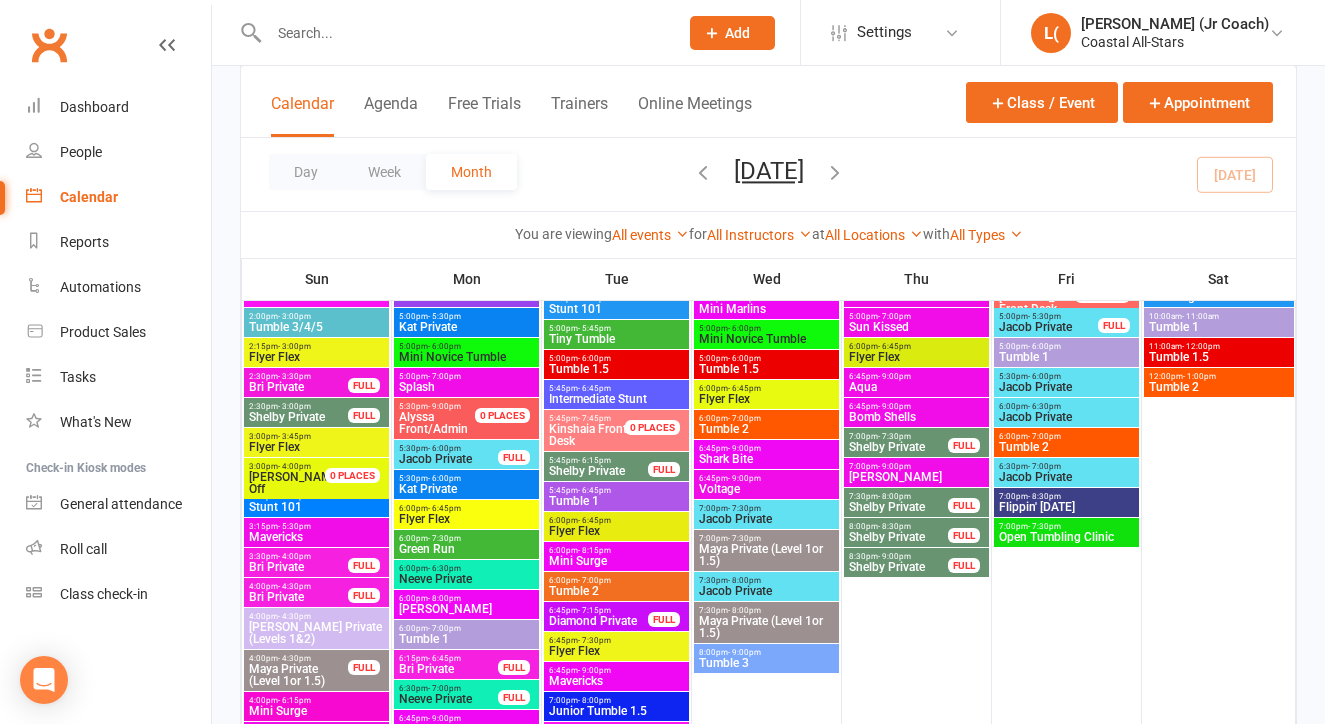 scroll, scrollTop: 2128, scrollLeft: 0, axis: vertical 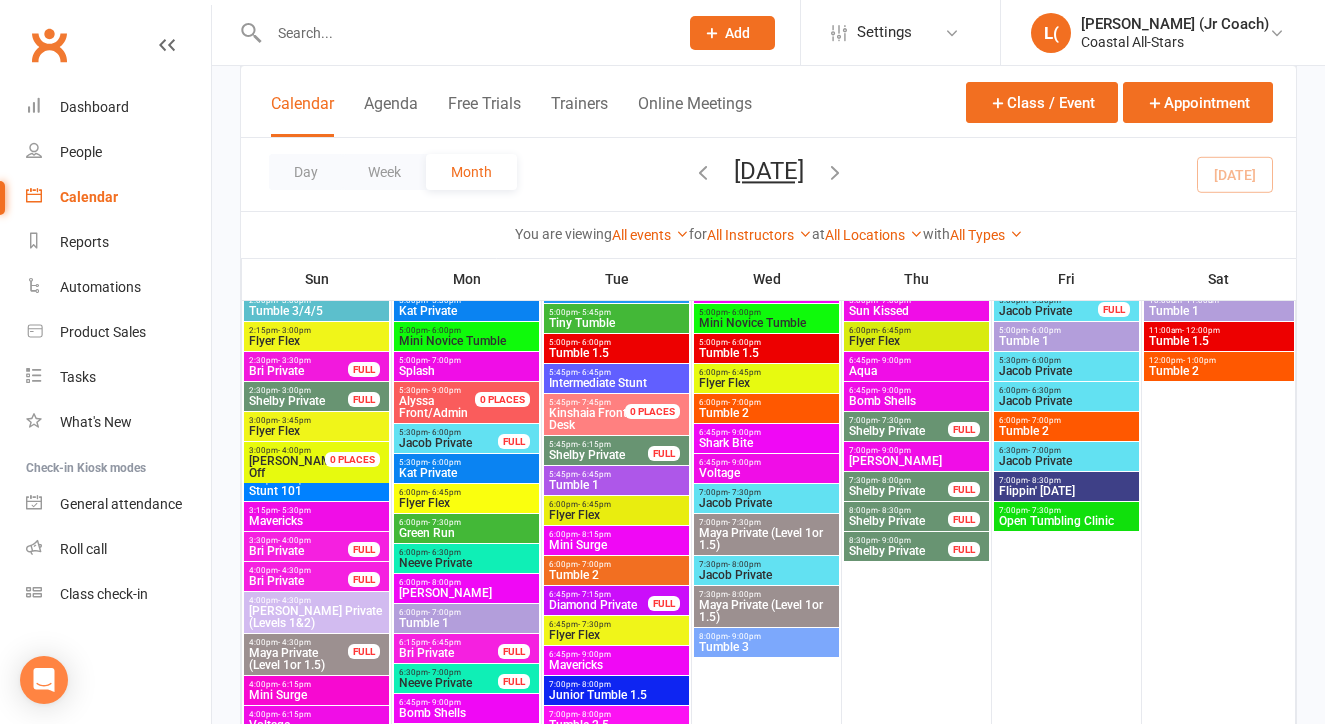 click on "- 6:45pm" at bounding box center [594, 504] 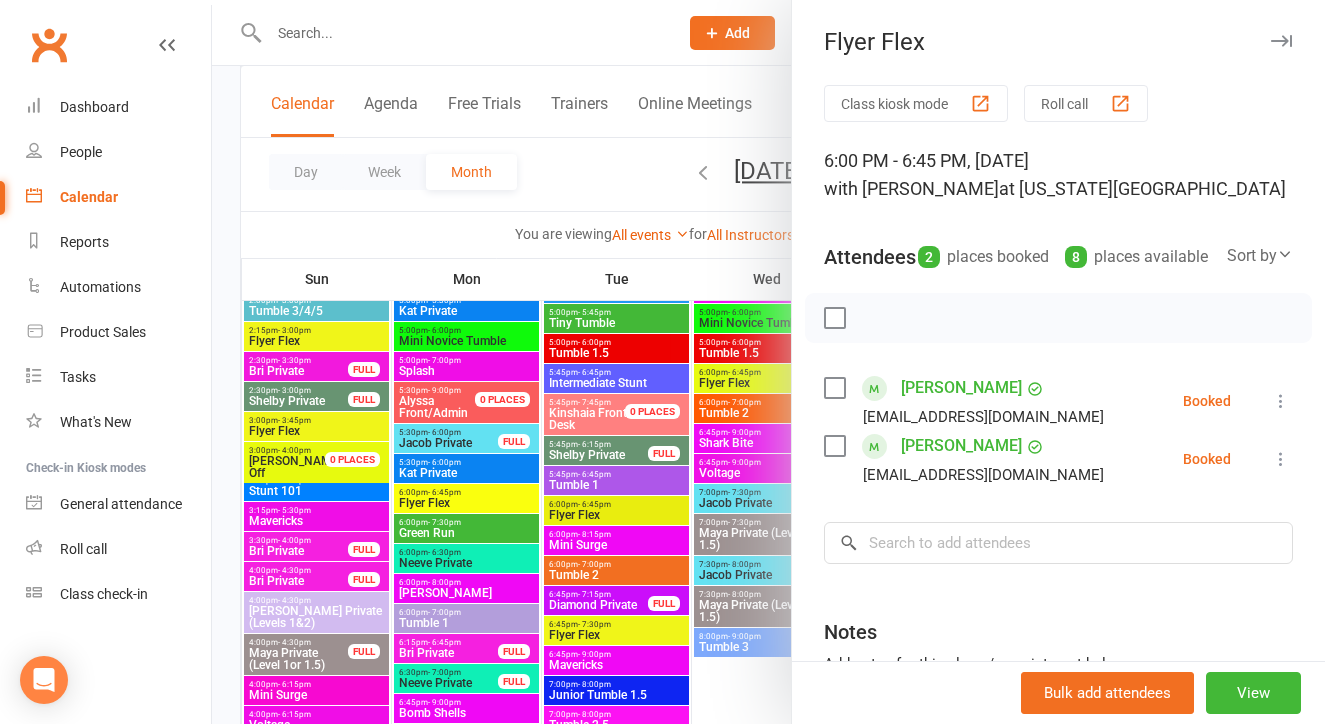 click at bounding box center [768, 362] 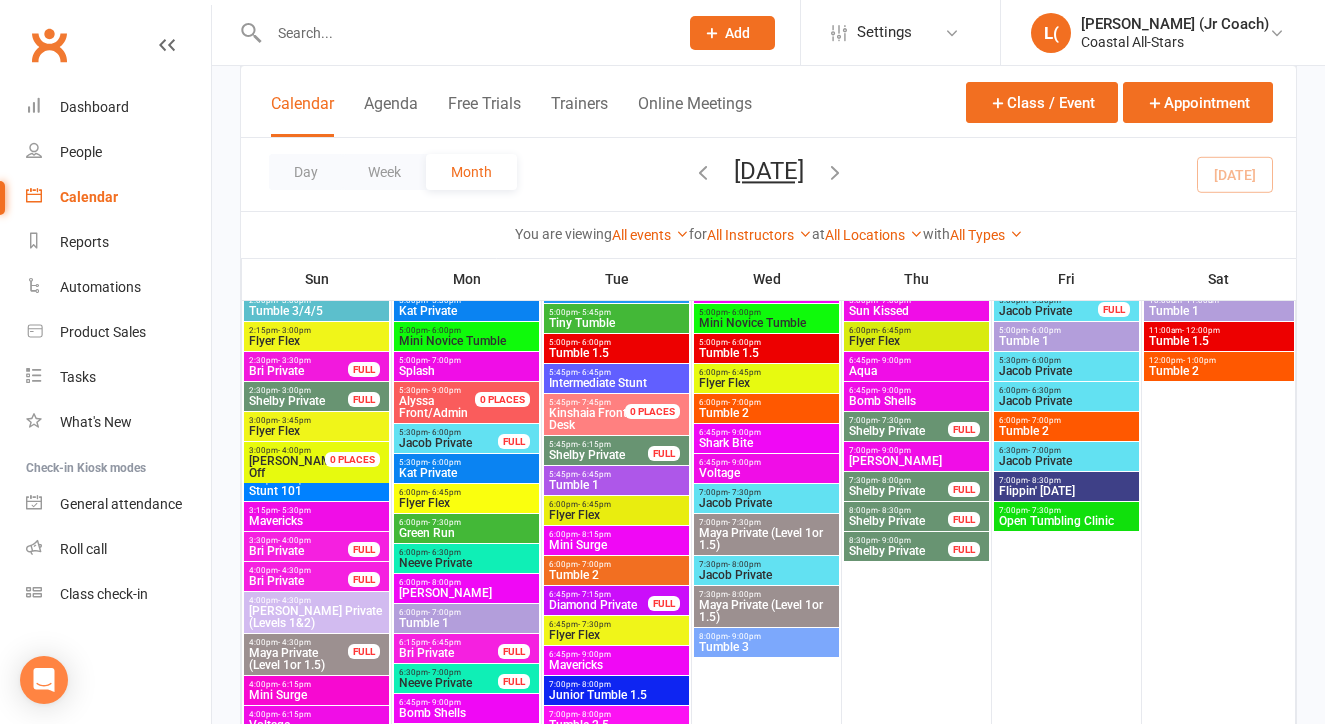 click on "- 7:30pm" at bounding box center (594, 624) 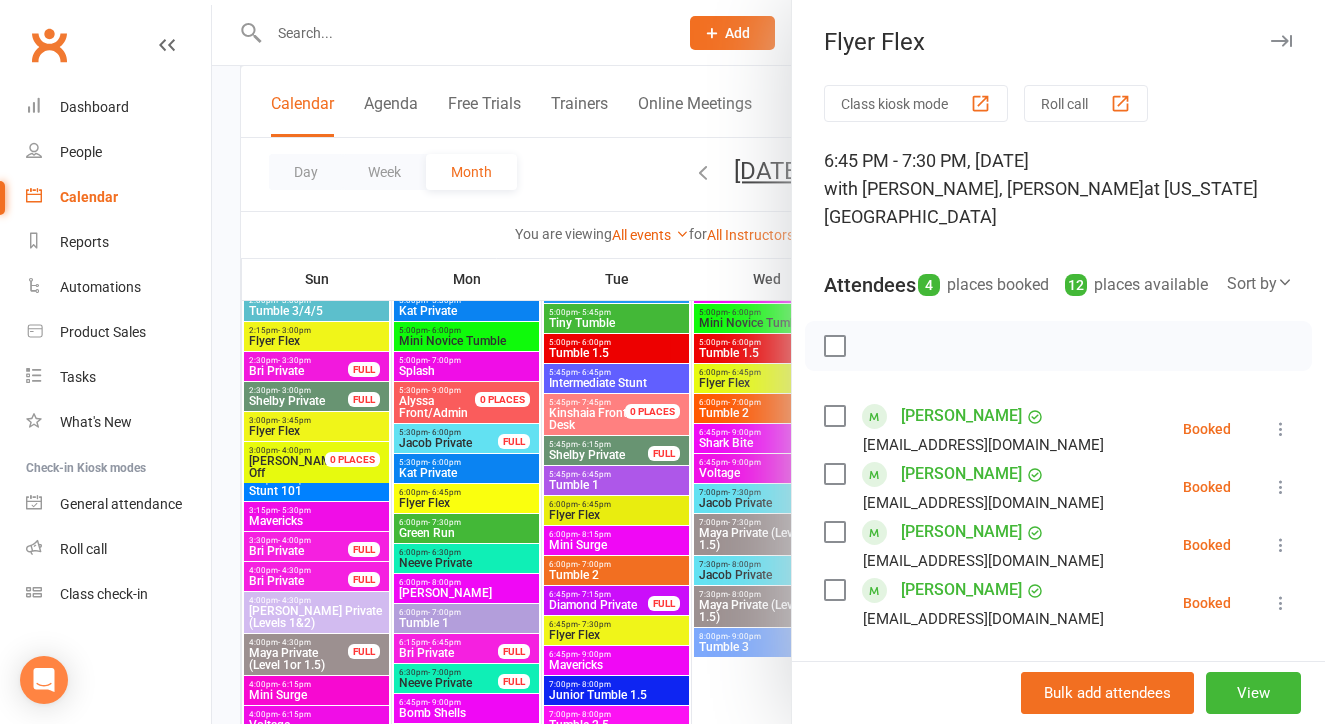 click at bounding box center (768, 362) 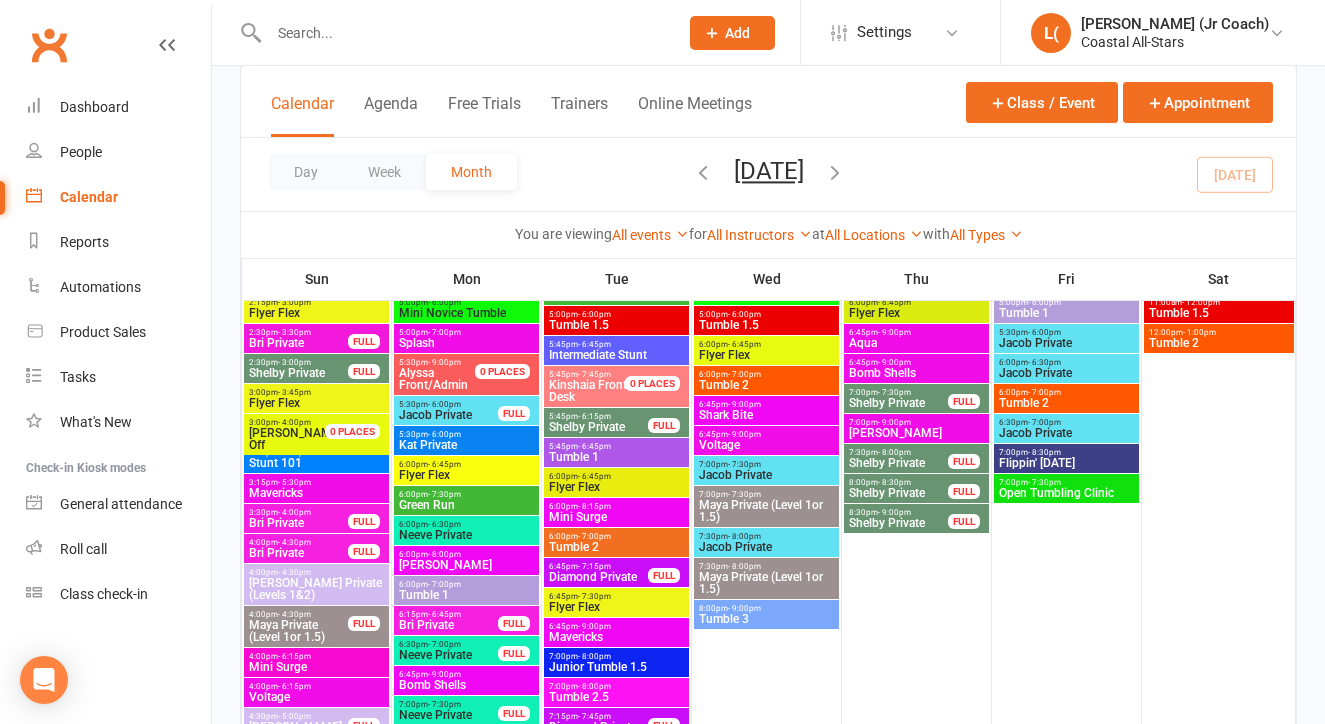 scroll, scrollTop: 2165, scrollLeft: 0, axis: vertical 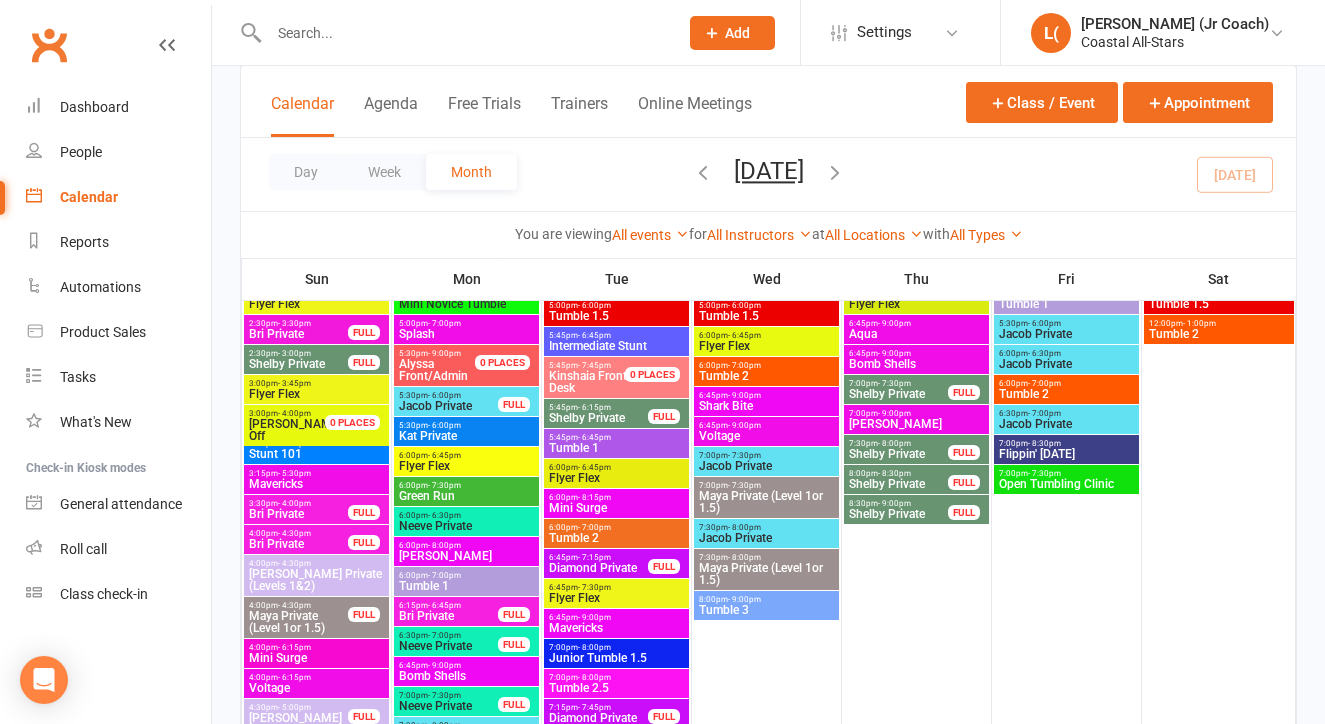 click on "3:00pm  - 3:45pm" at bounding box center [316, 383] 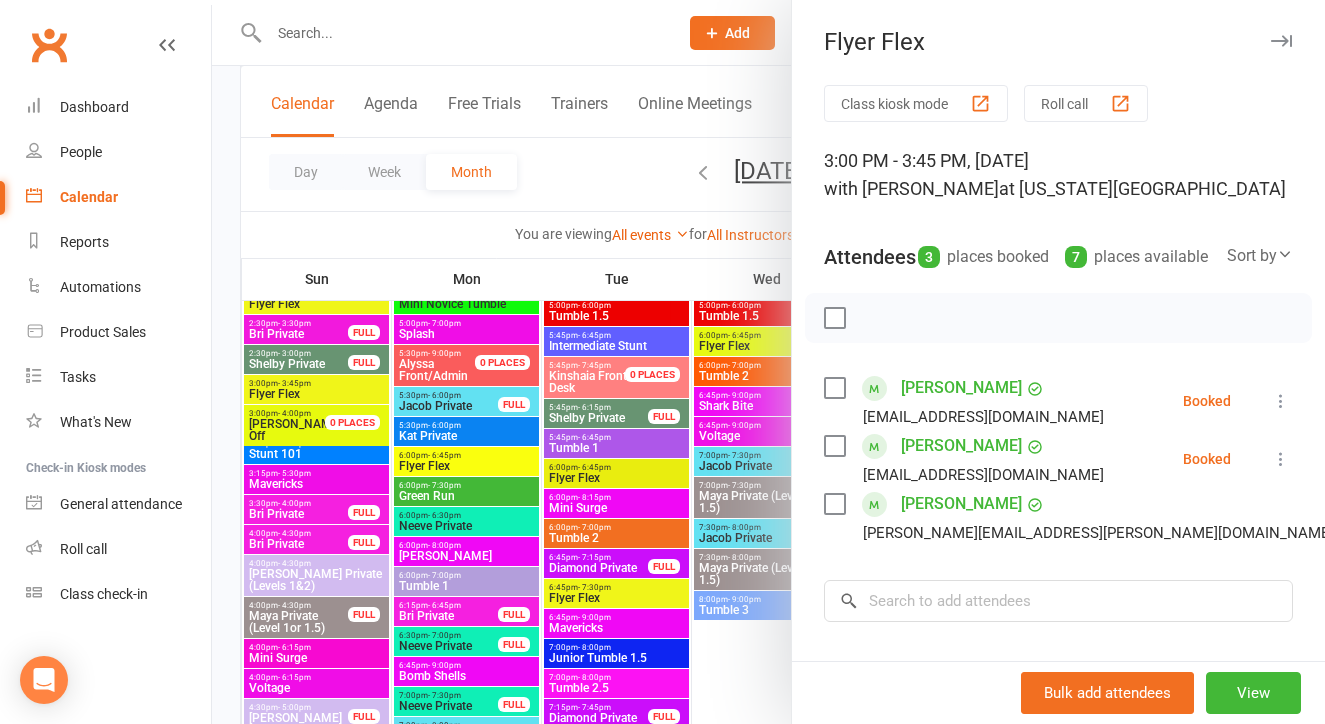 click at bounding box center [768, 362] 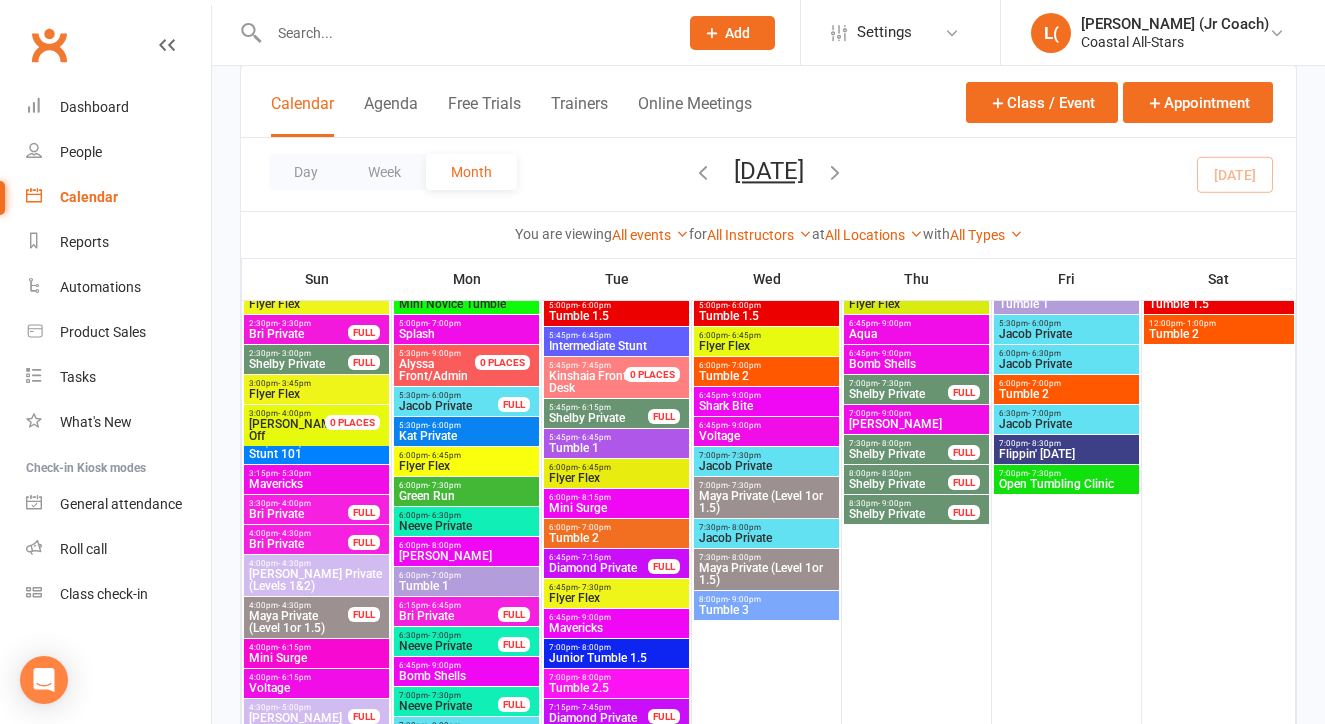 scroll, scrollTop: 2113, scrollLeft: 0, axis: vertical 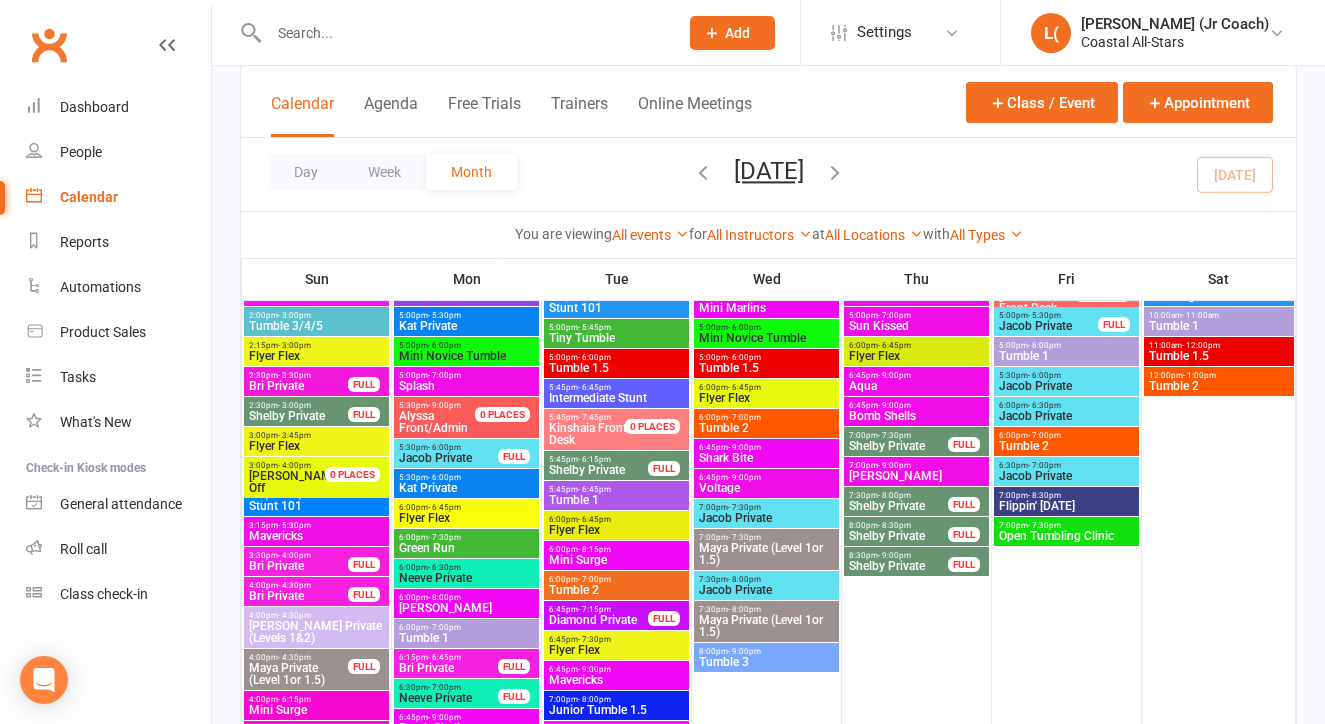 click on "2:15pm  - 3:00pm" at bounding box center (316, 345) 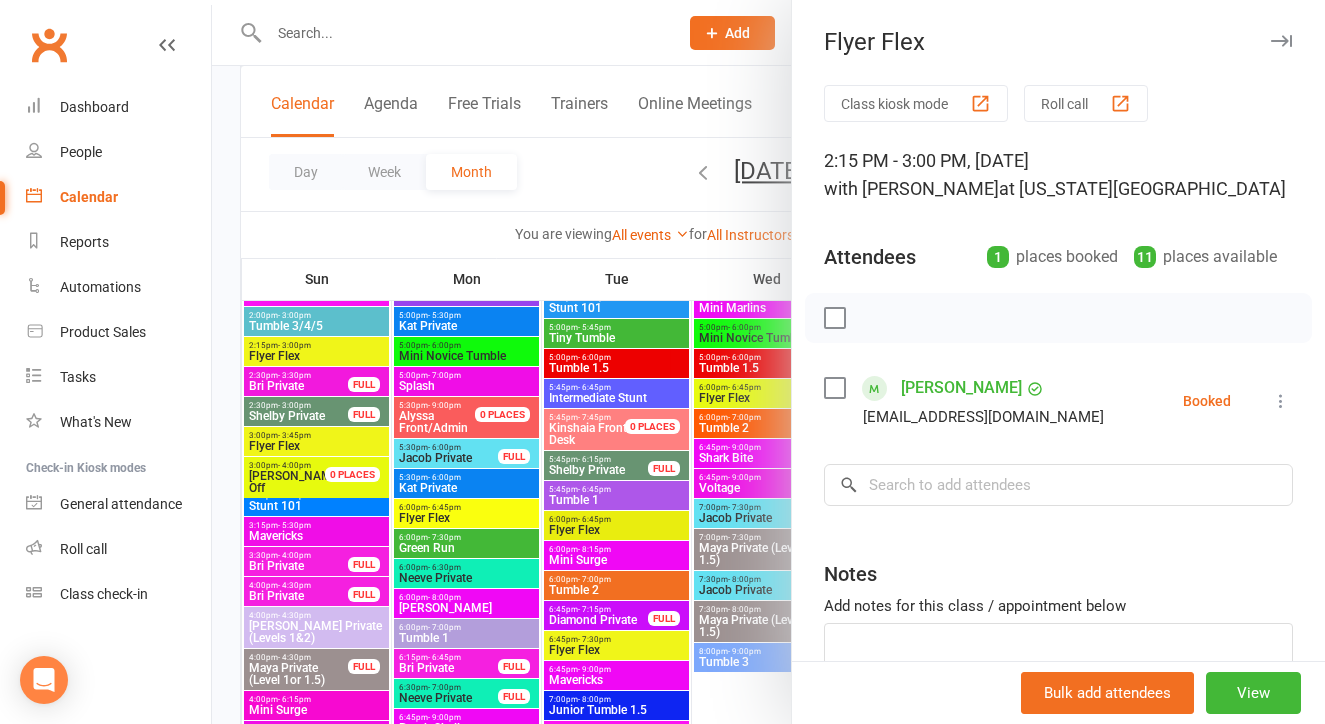 click at bounding box center (768, 362) 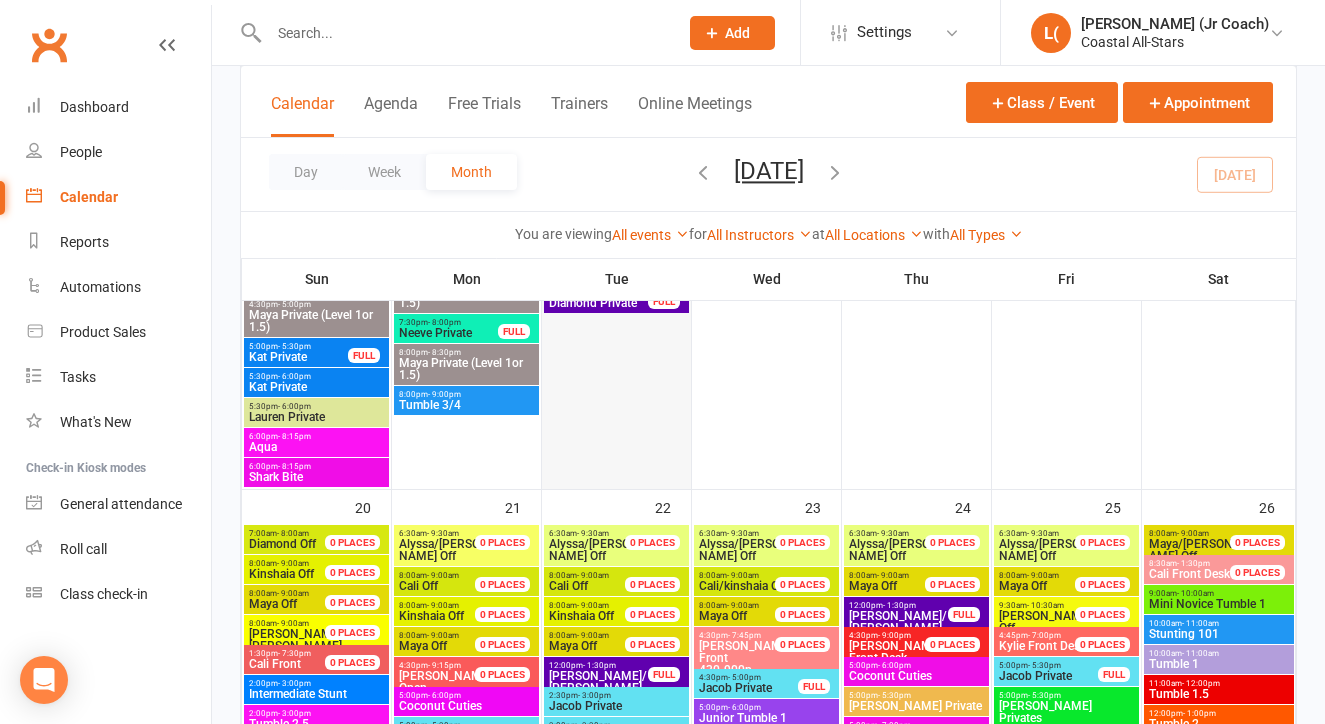 scroll, scrollTop: 2644, scrollLeft: 0, axis: vertical 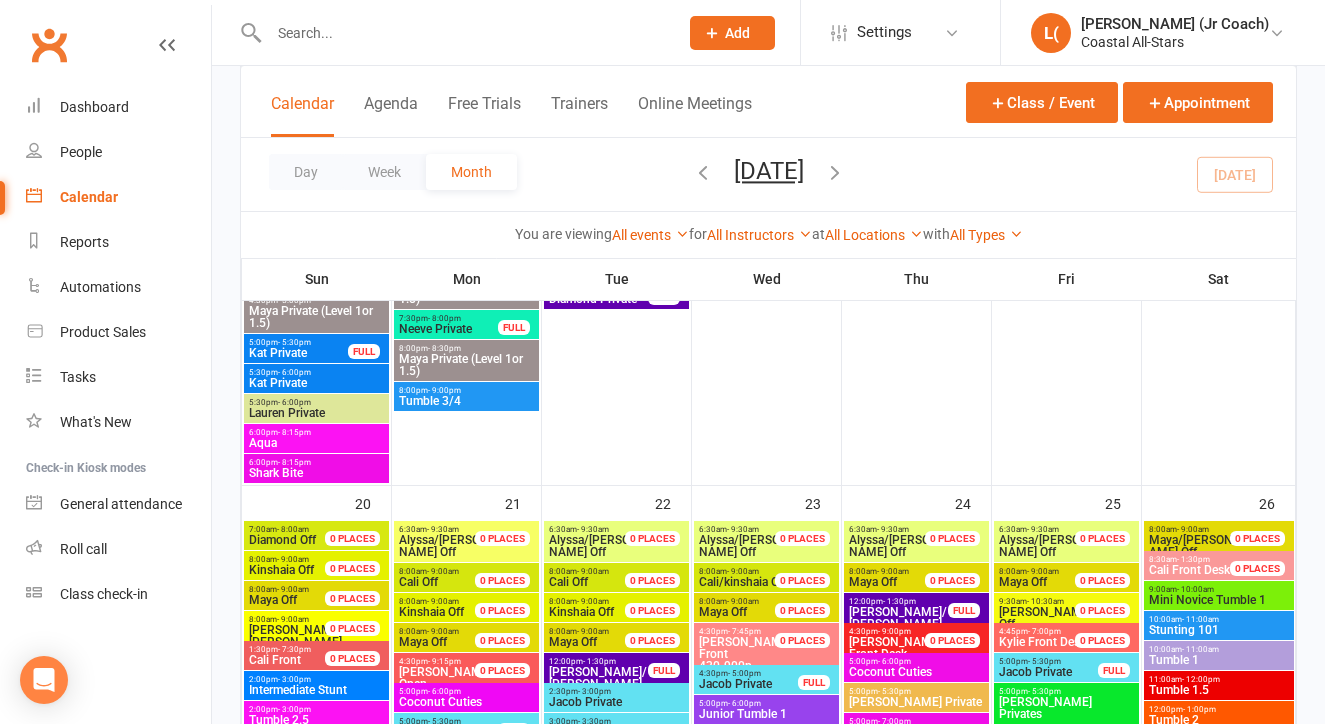 click on "Alyssa/[PERSON_NAME] Off" at bounding box center (448, 546) 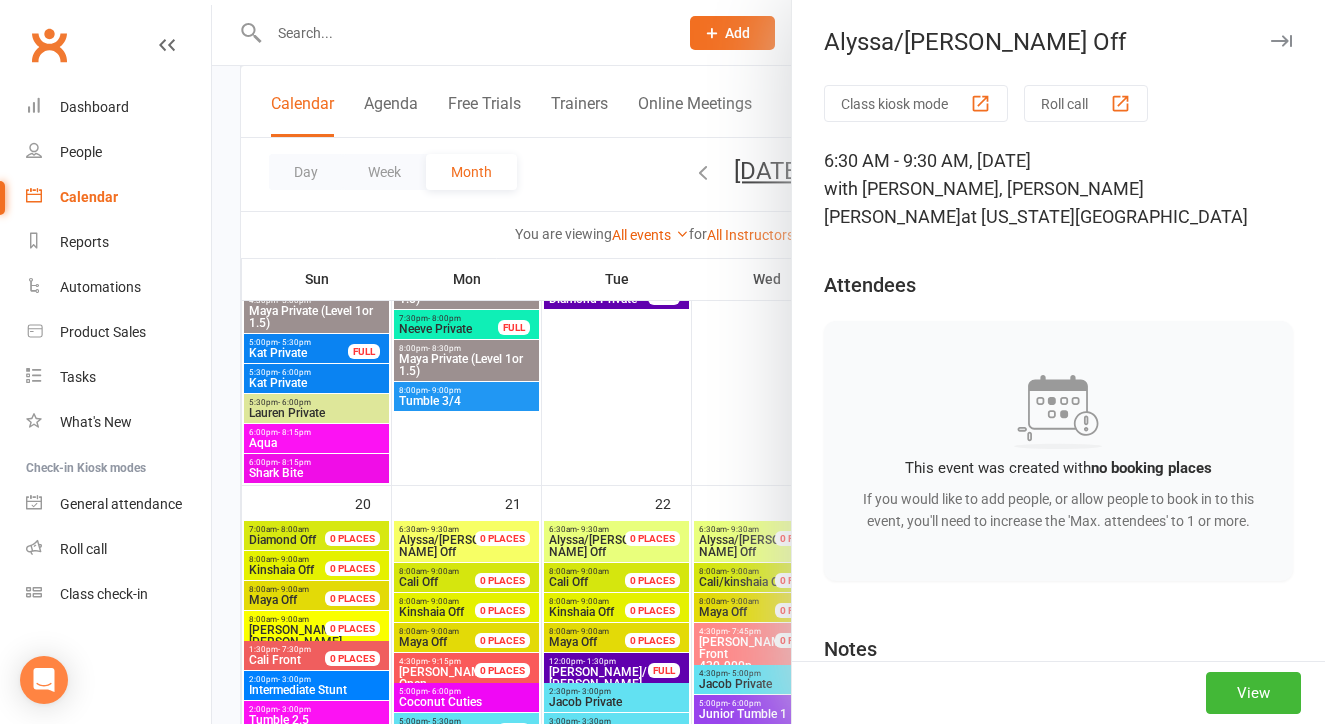 click at bounding box center [768, 362] 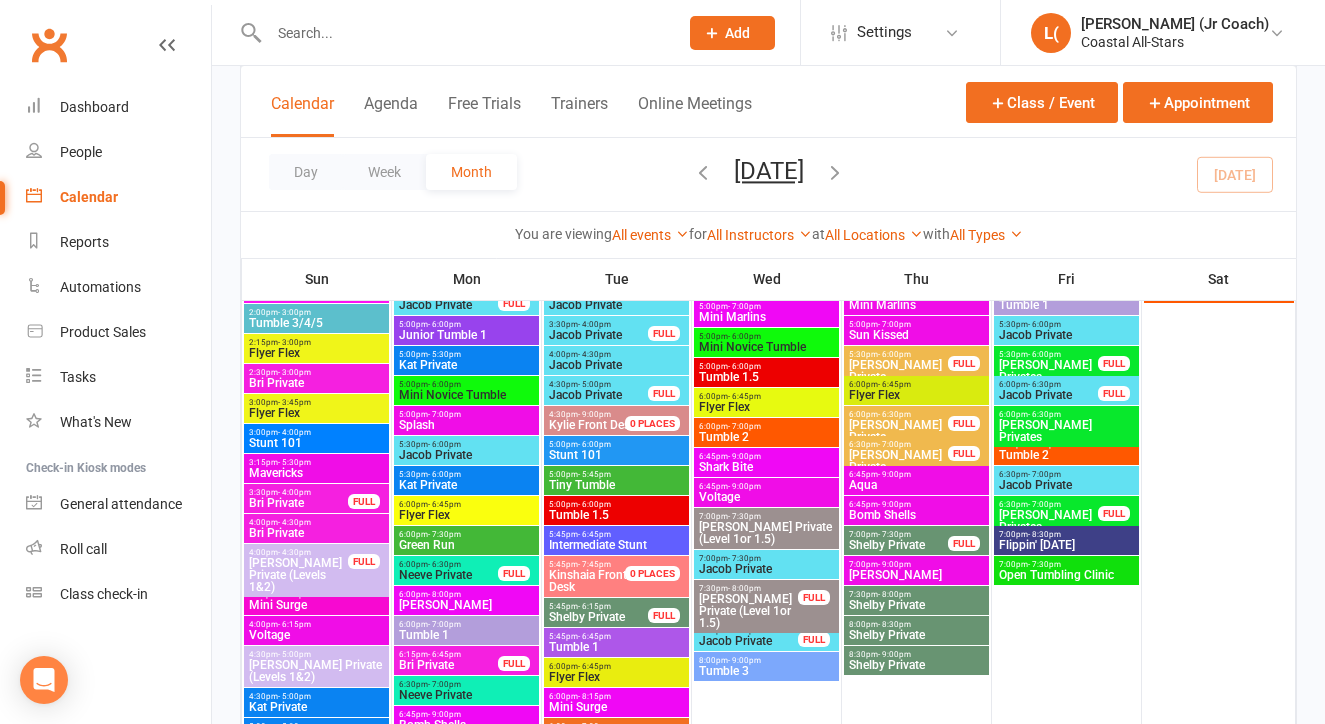 scroll, scrollTop: 3071, scrollLeft: 0, axis: vertical 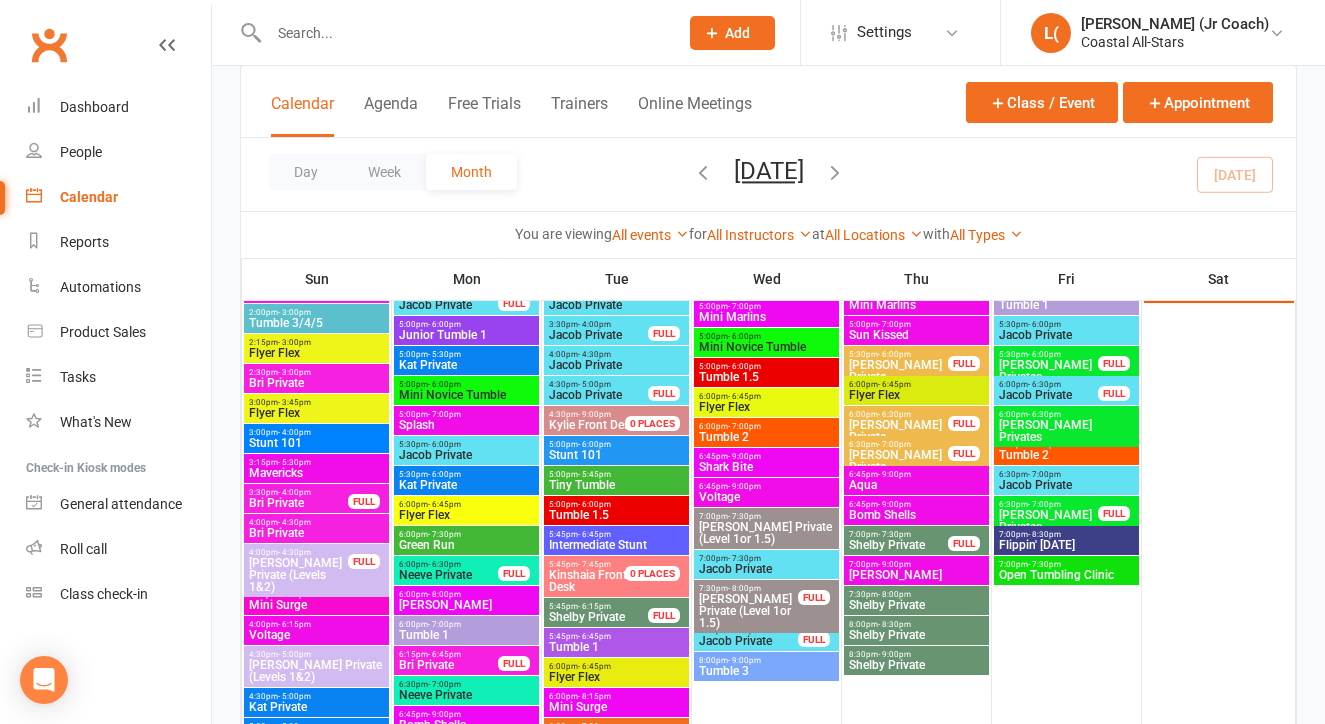 click on "3:15pm  - 5:30pm Mavericks" at bounding box center [316, 468] 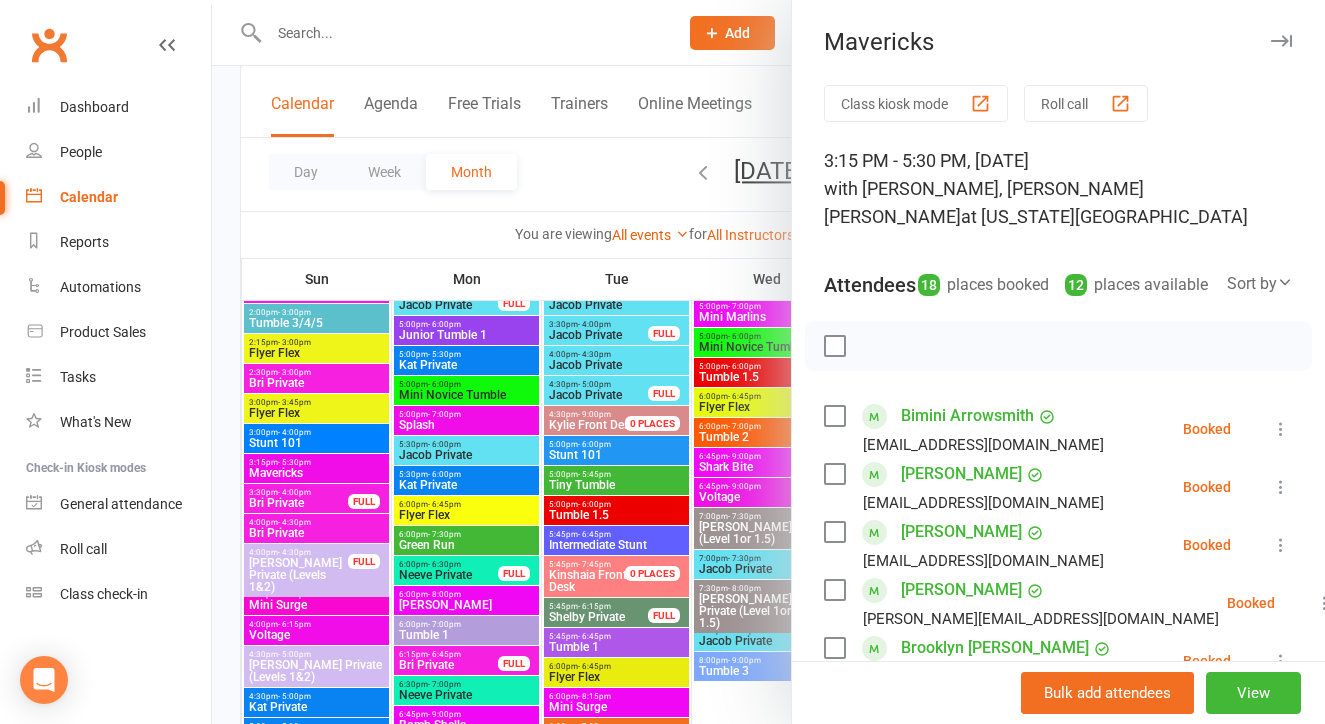click at bounding box center (768, 362) 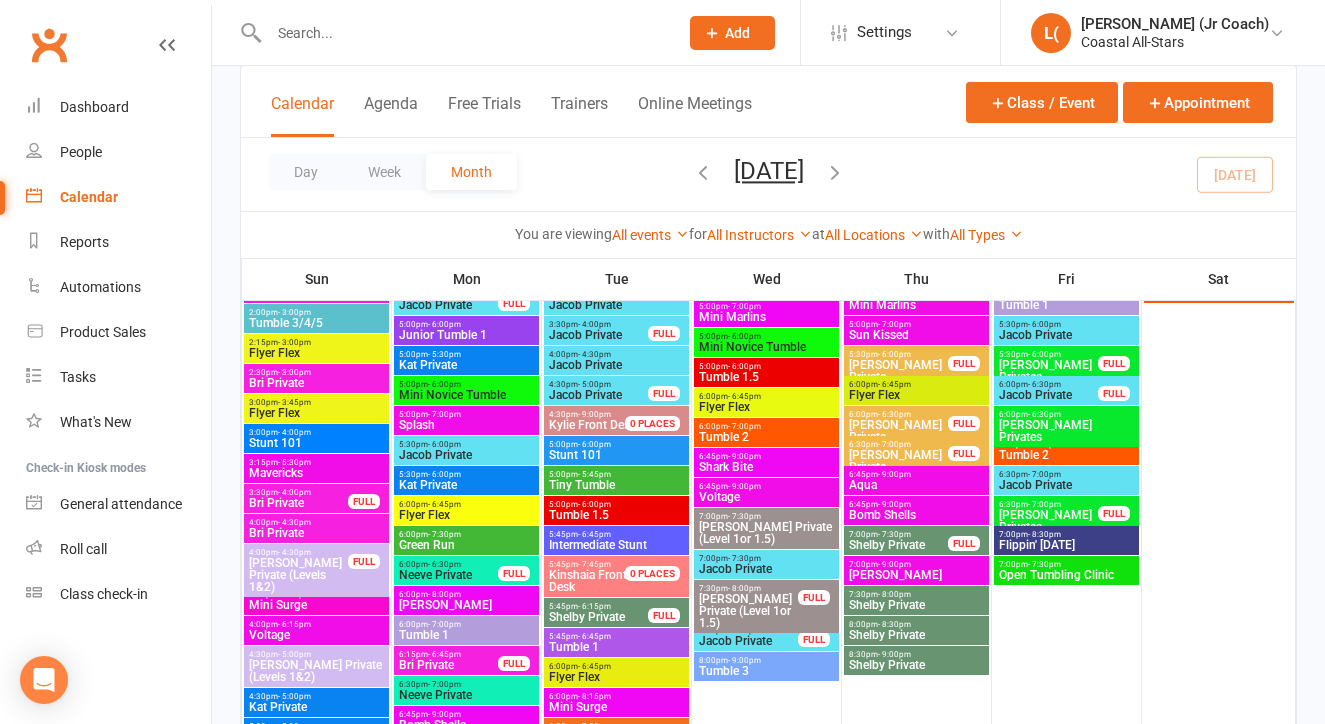 click on "FULL" at bounding box center (364, 501) 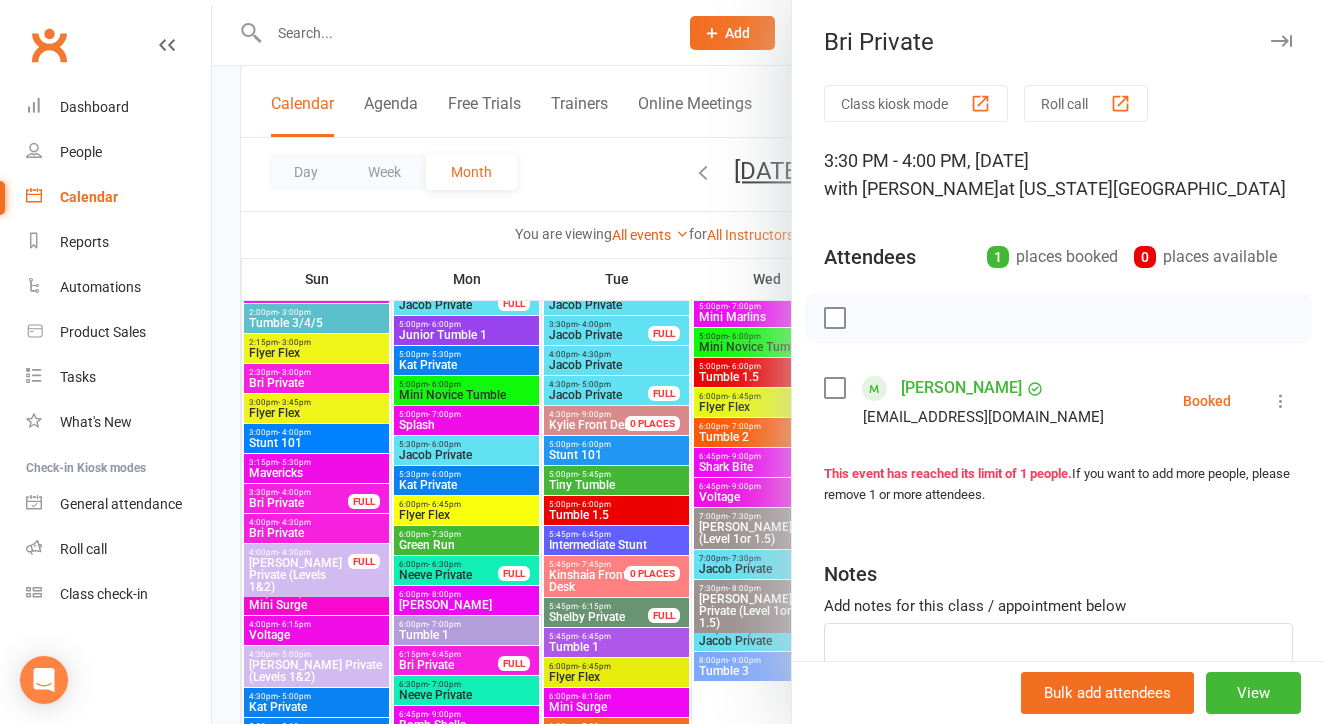 click at bounding box center [768, 362] 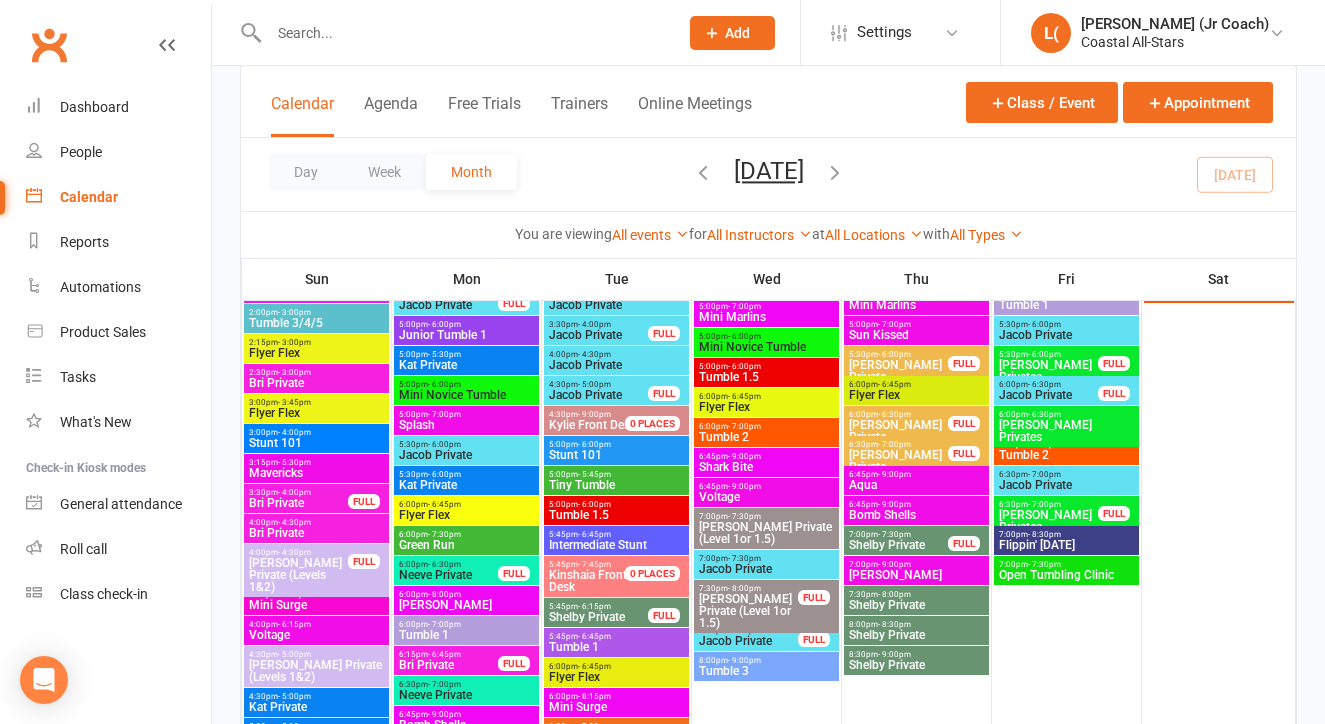 click on "Bri Private" at bounding box center [298, 503] 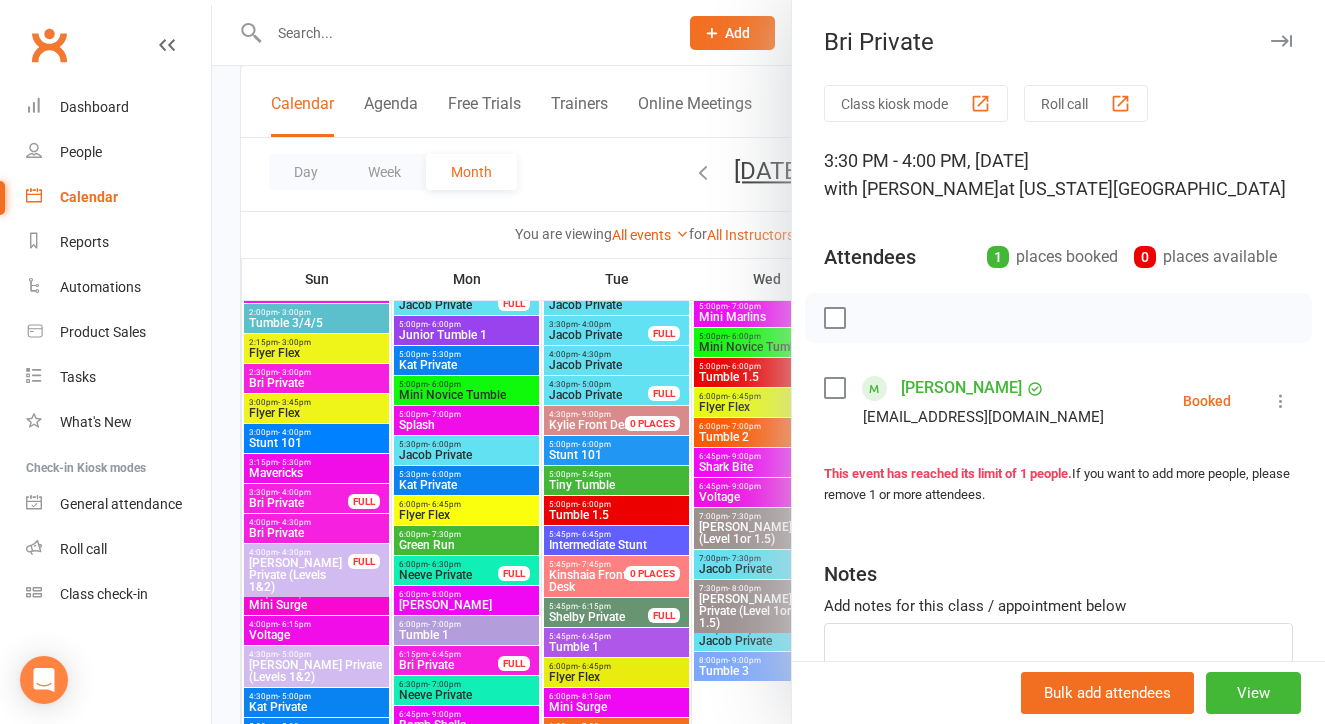 click at bounding box center [768, 362] 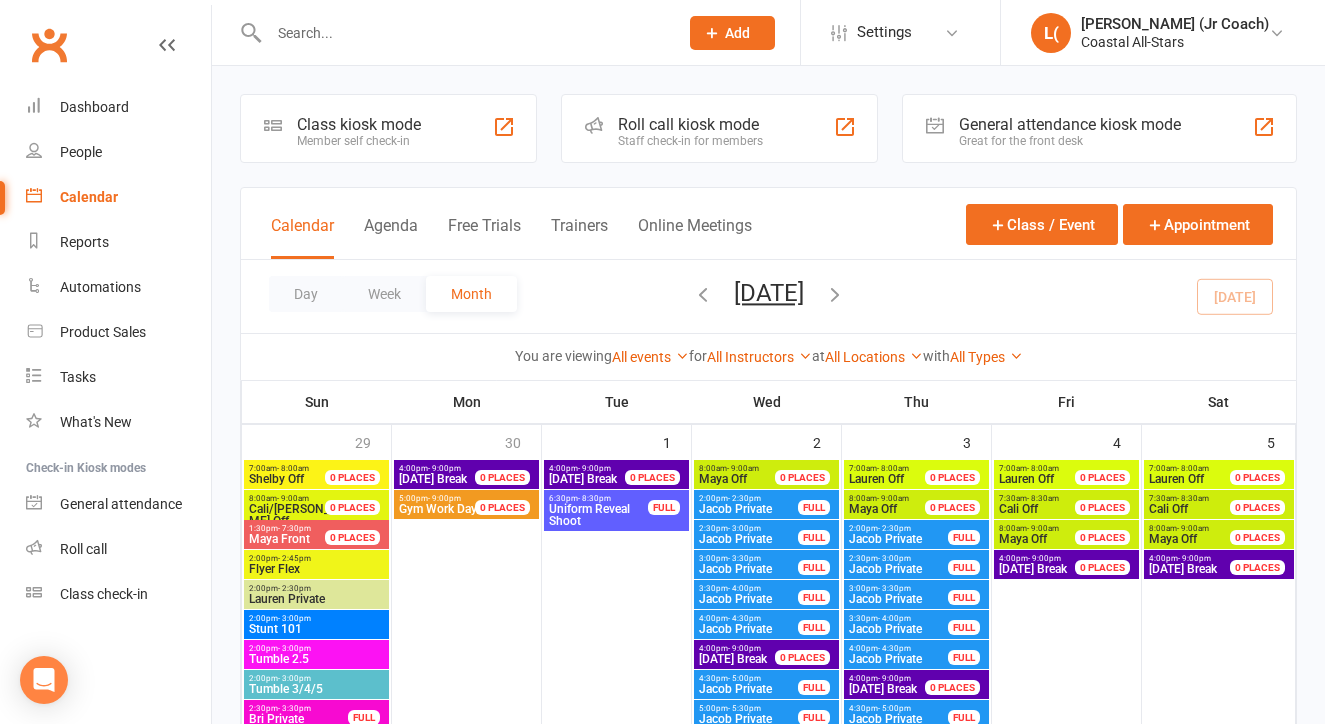 scroll, scrollTop: 0, scrollLeft: 0, axis: both 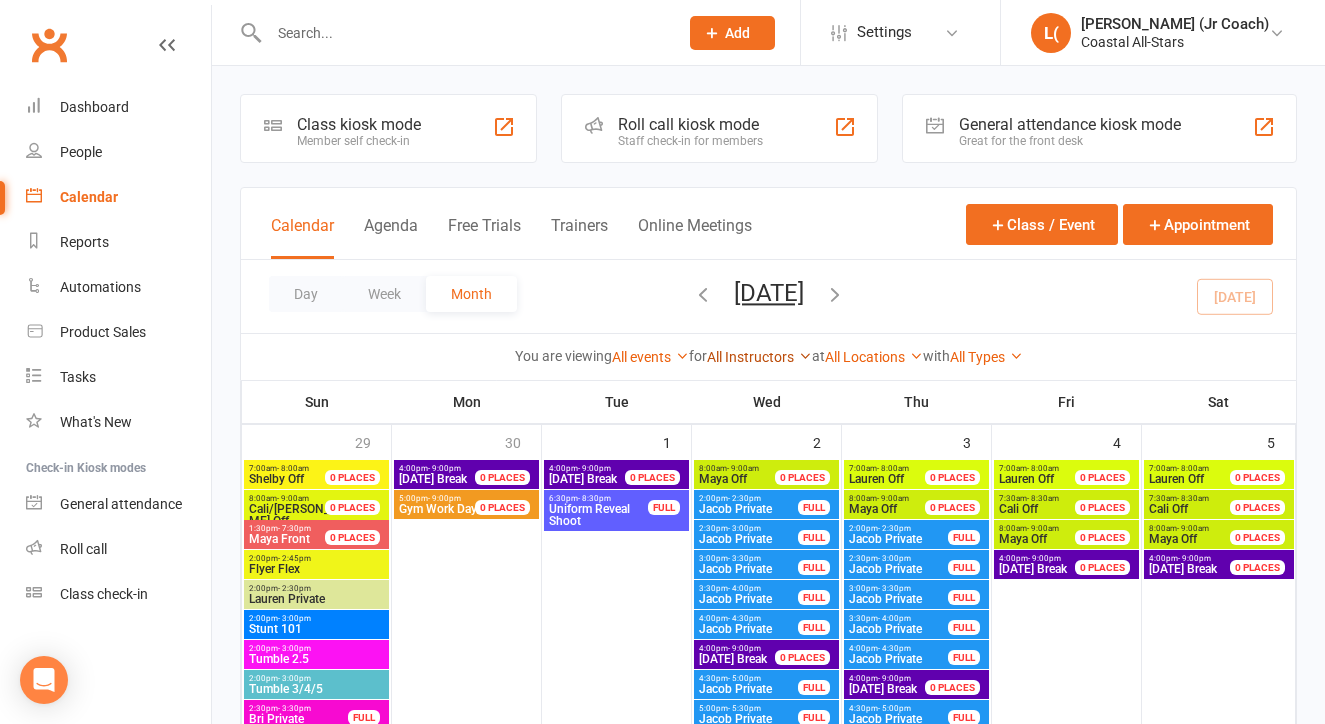 click on "All Instructors" at bounding box center (759, 357) 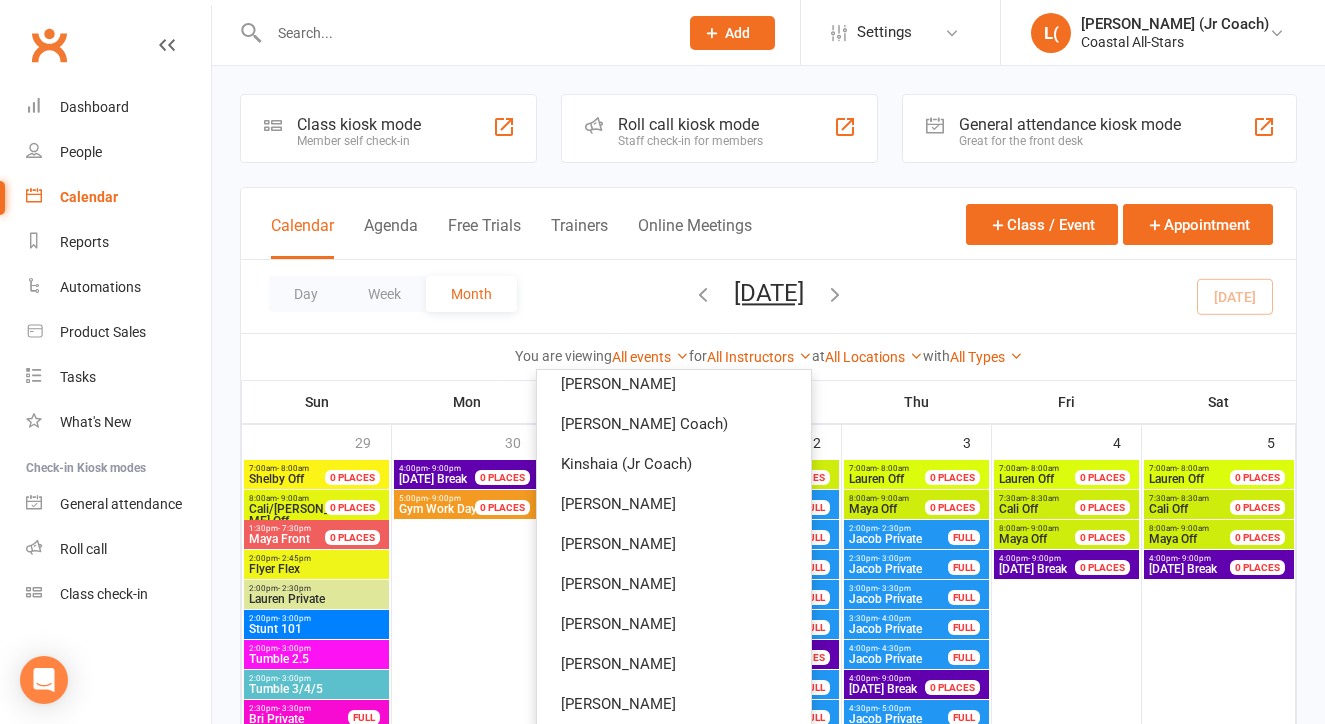 scroll, scrollTop: 700, scrollLeft: 0, axis: vertical 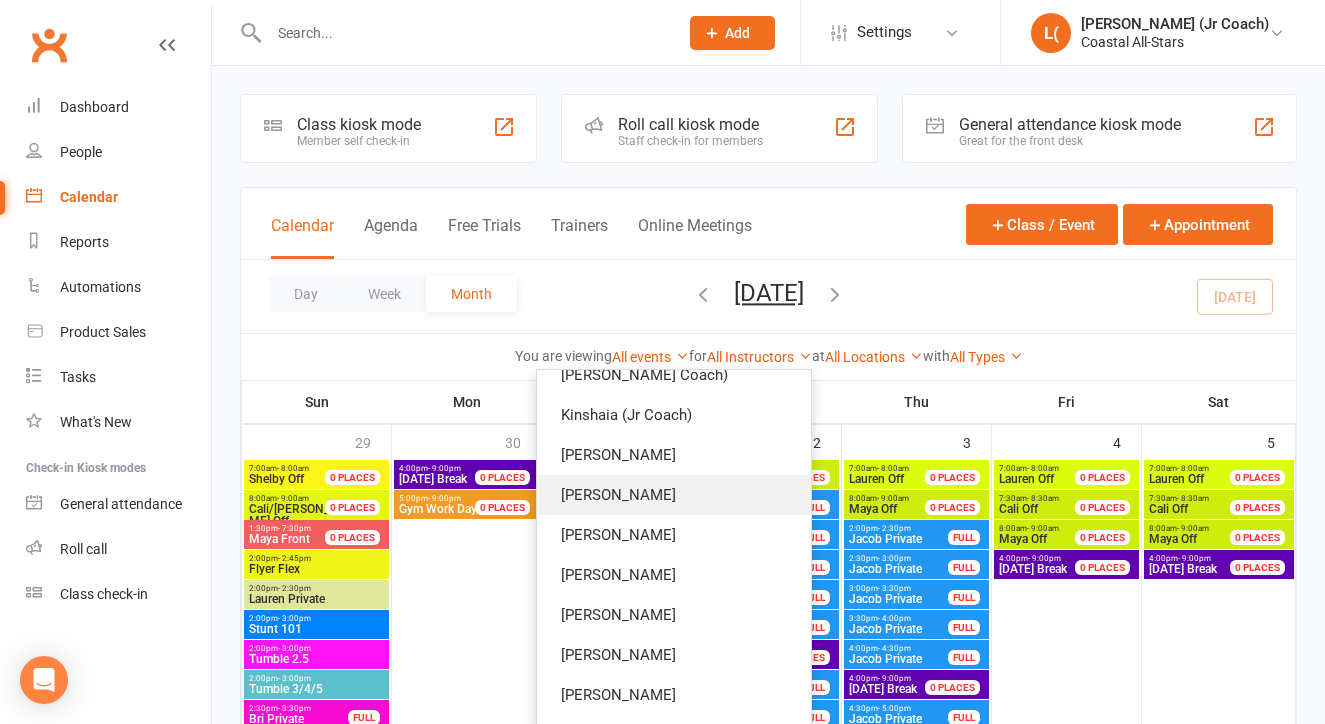 click on "[PERSON_NAME]" at bounding box center (674, 495) 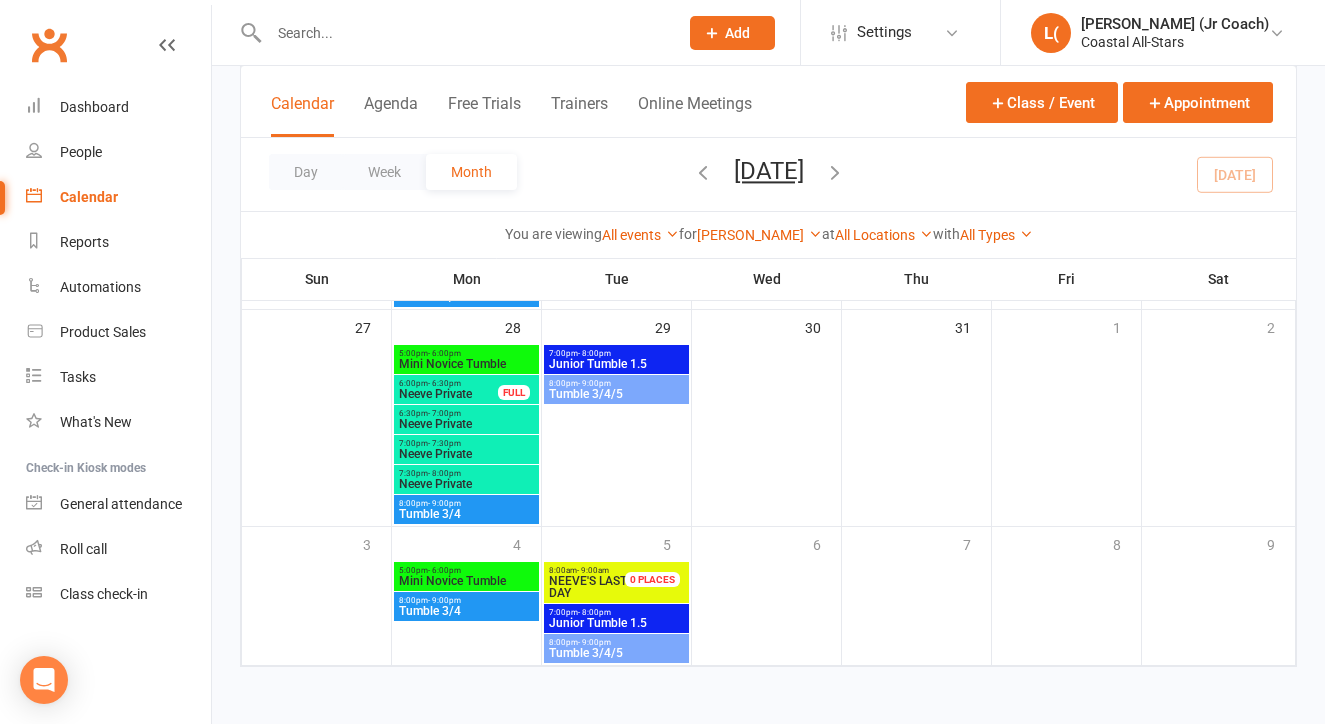 scroll, scrollTop: 809, scrollLeft: 0, axis: vertical 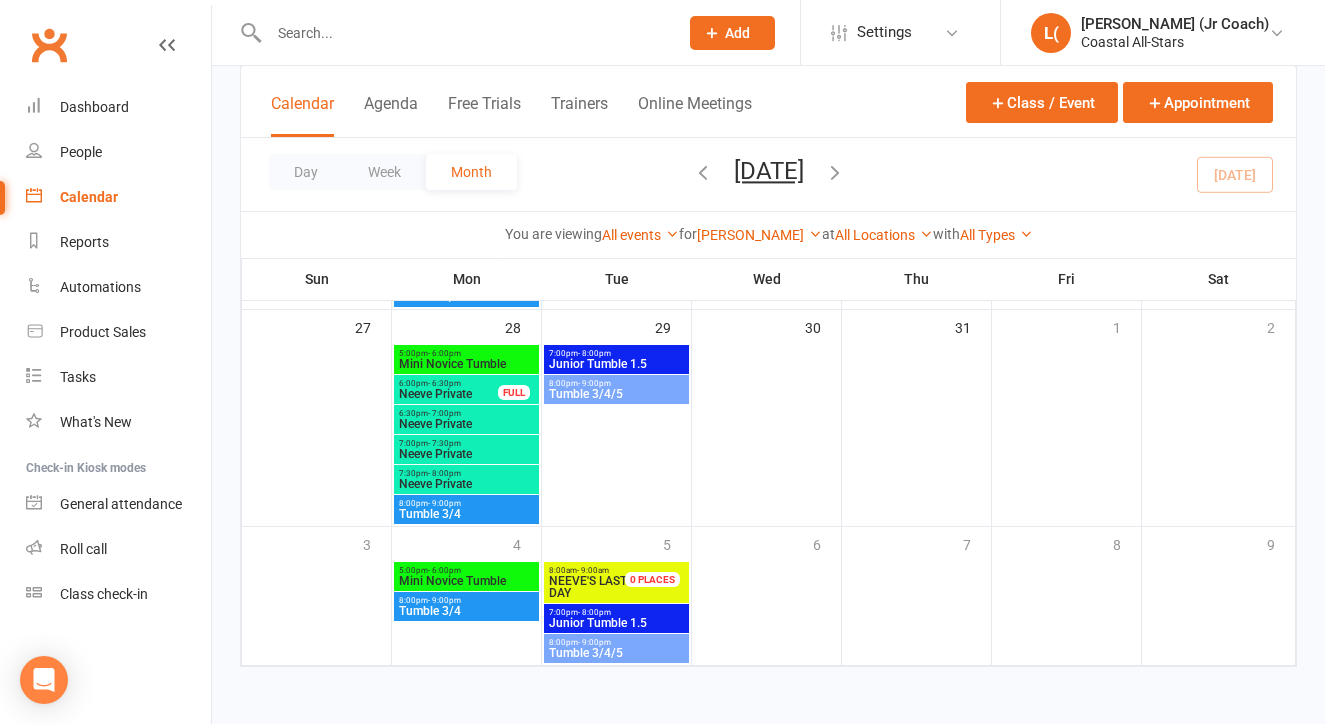 click on "NEEVE'S LAST DAY" at bounding box center [588, 587] 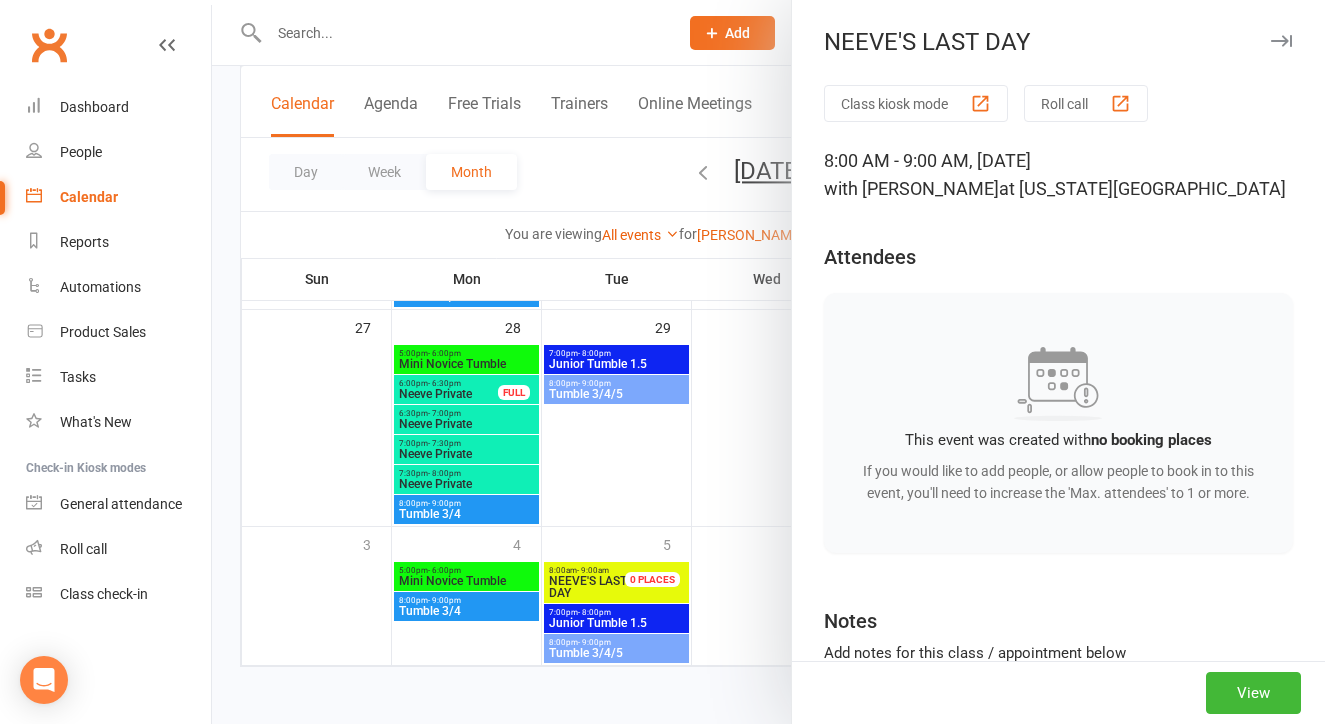 click at bounding box center [768, 362] 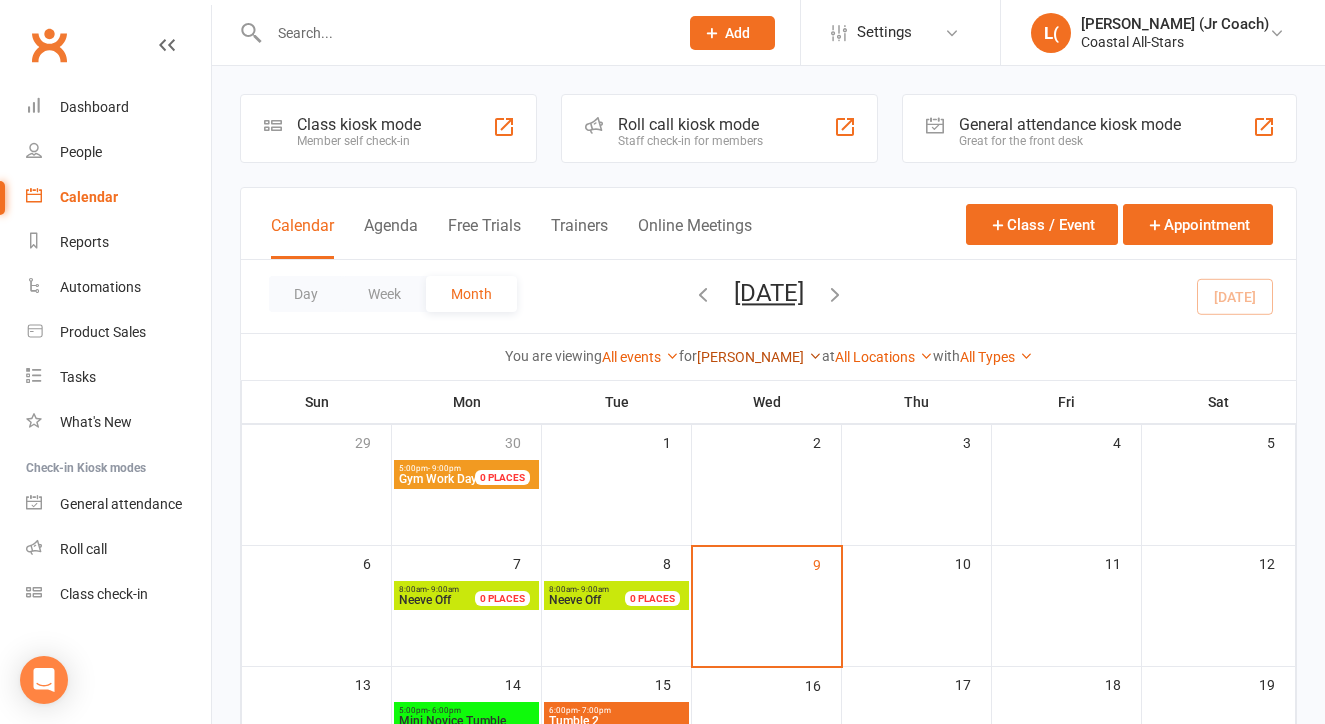 scroll, scrollTop: 0, scrollLeft: 0, axis: both 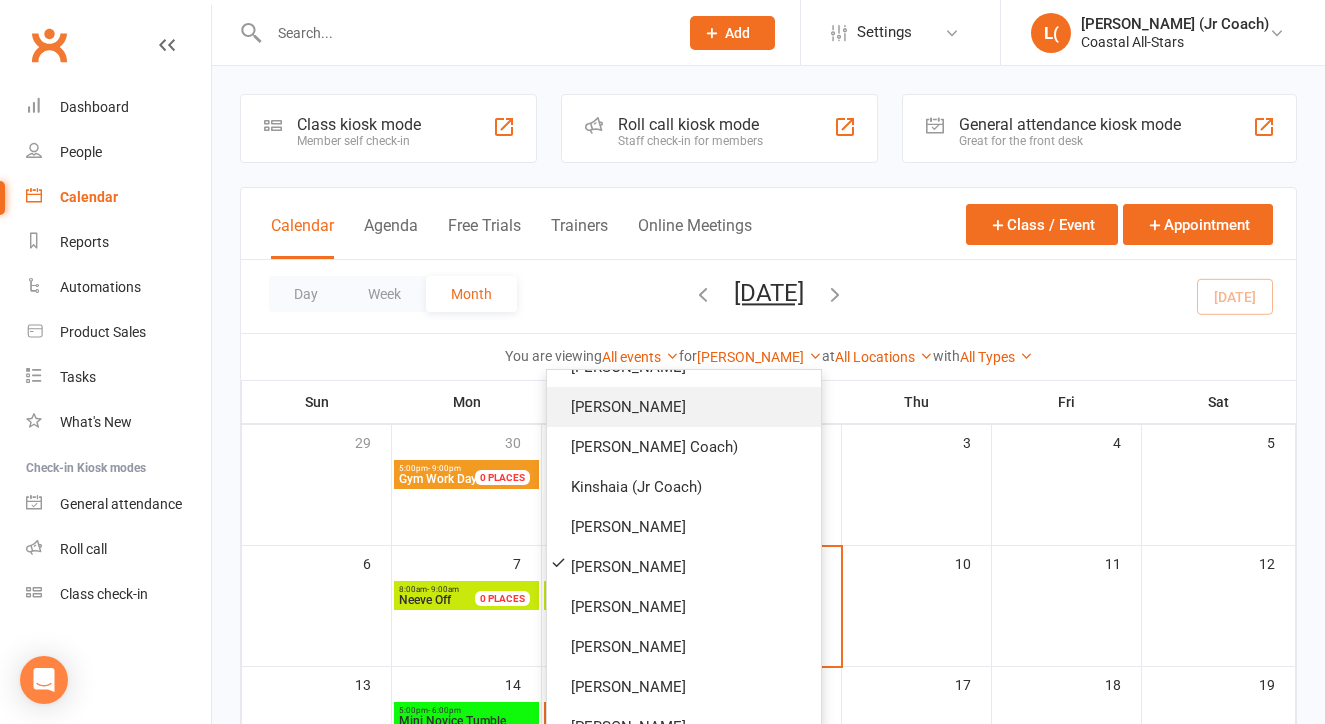 click on "[PERSON_NAME]" at bounding box center [684, 407] 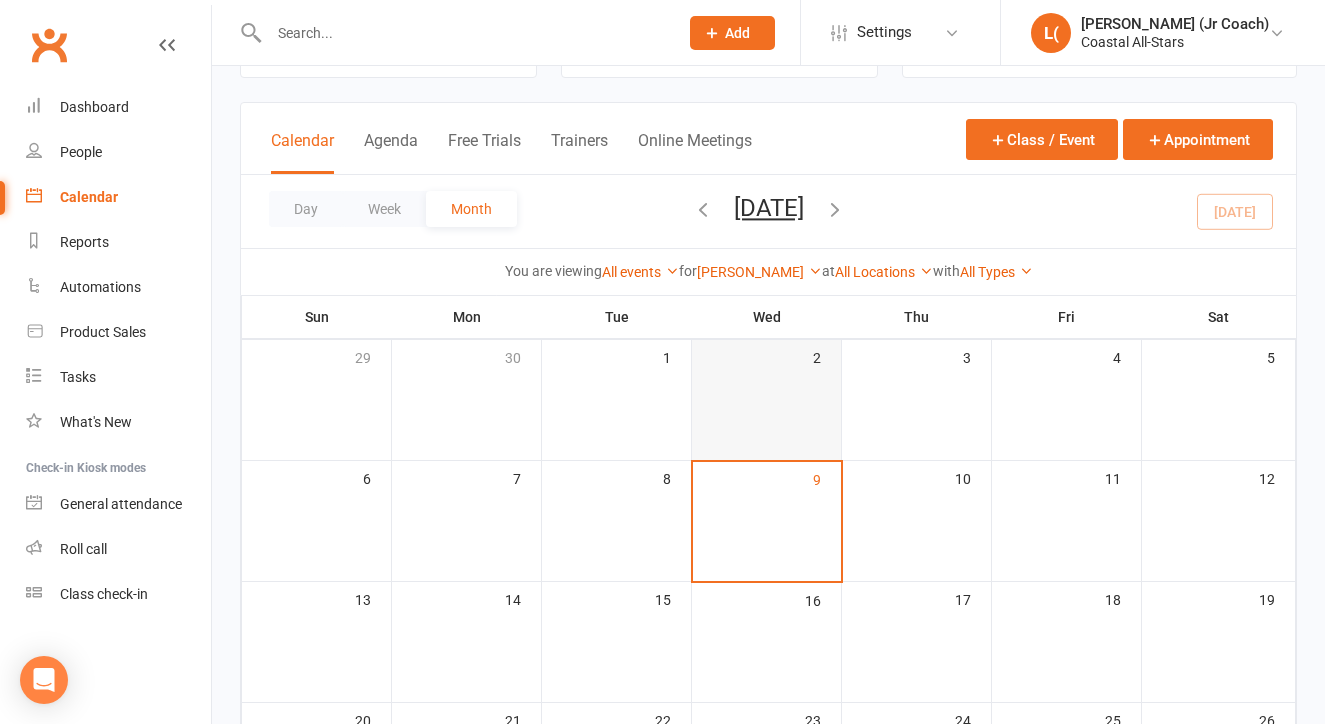 scroll, scrollTop: 87, scrollLeft: 0, axis: vertical 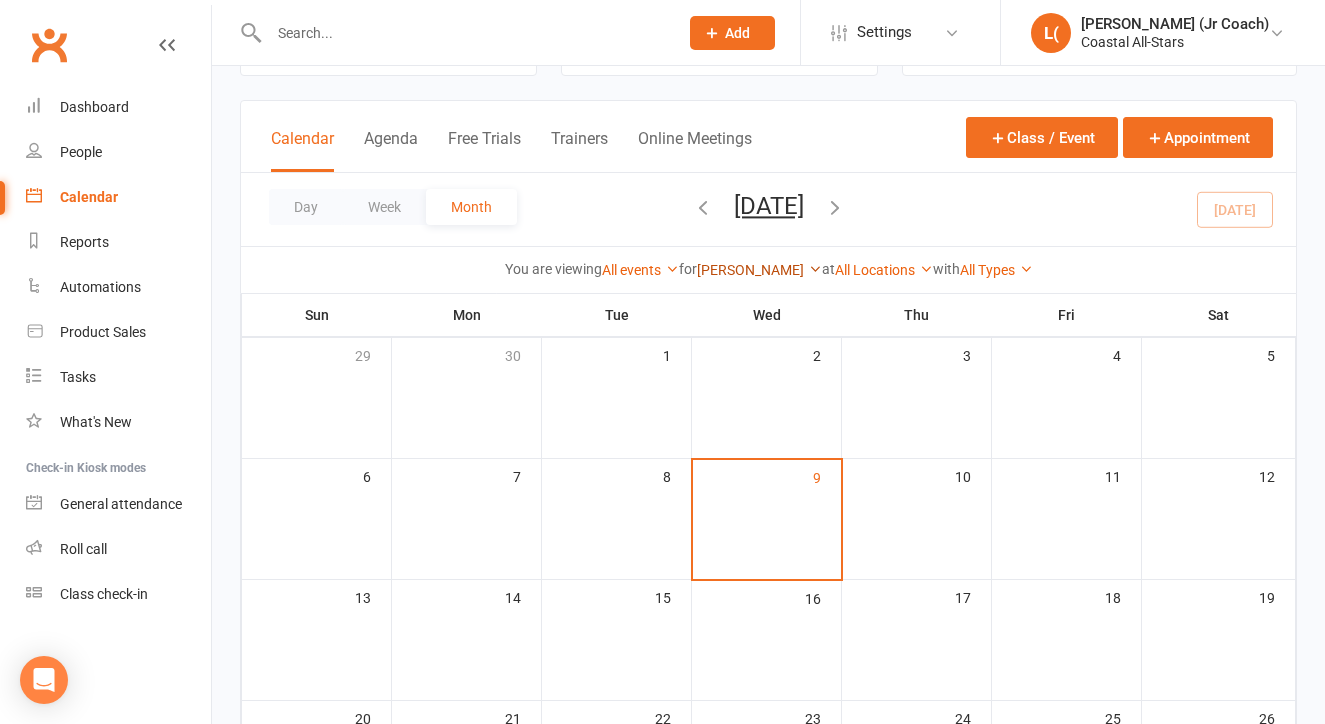 click on "[PERSON_NAME]" at bounding box center [759, 270] 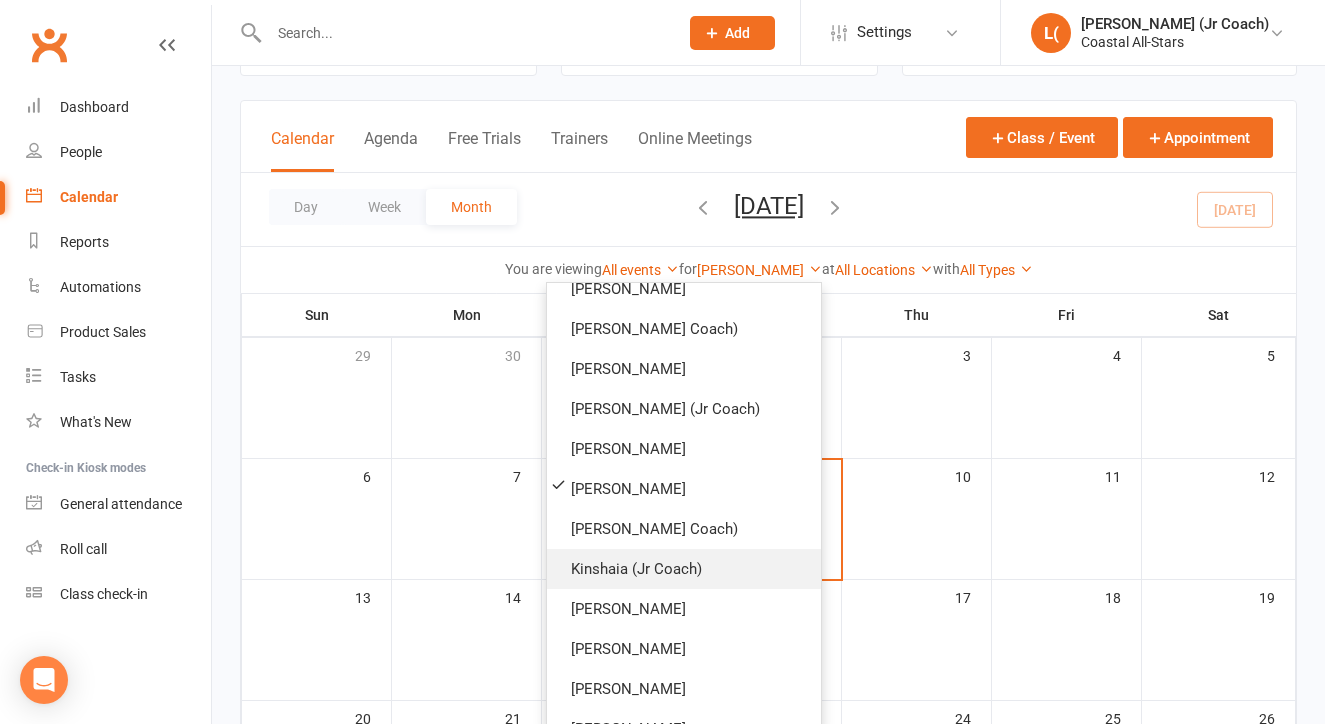scroll, scrollTop: 483, scrollLeft: 0, axis: vertical 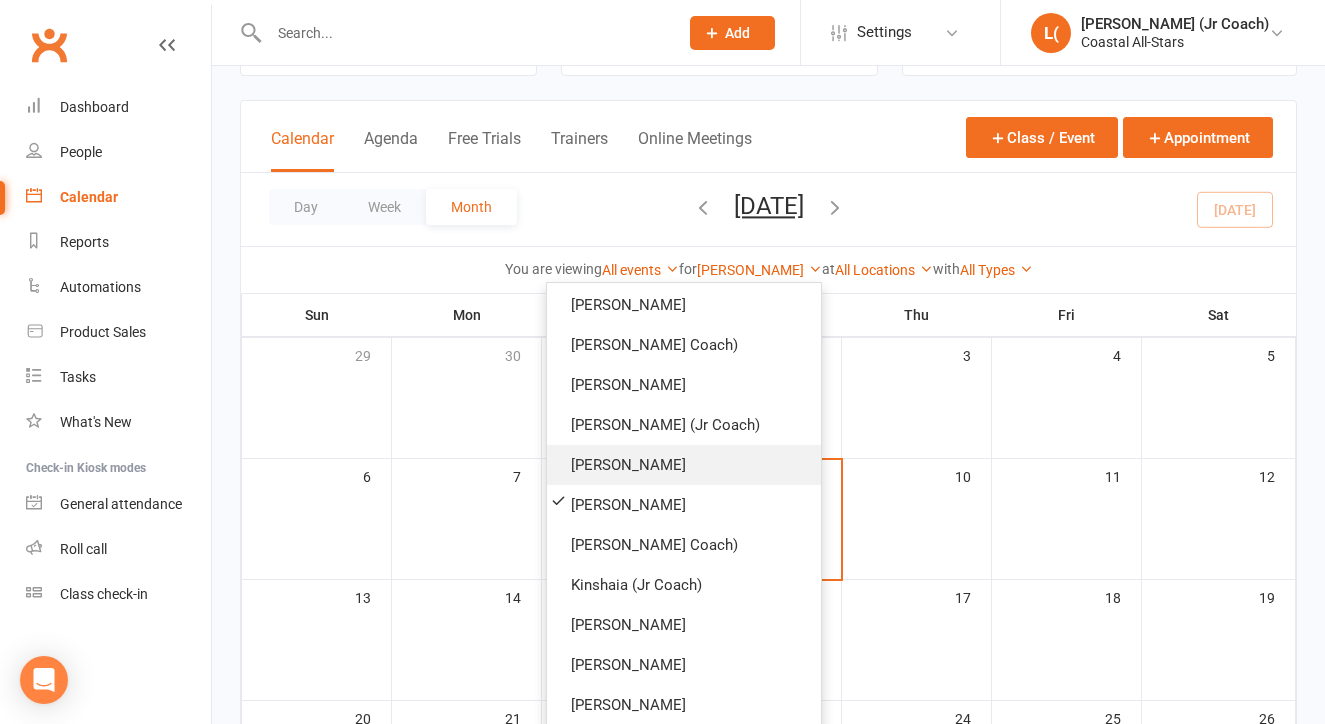 click on "[PERSON_NAME]" at bounding box center [684, 465] 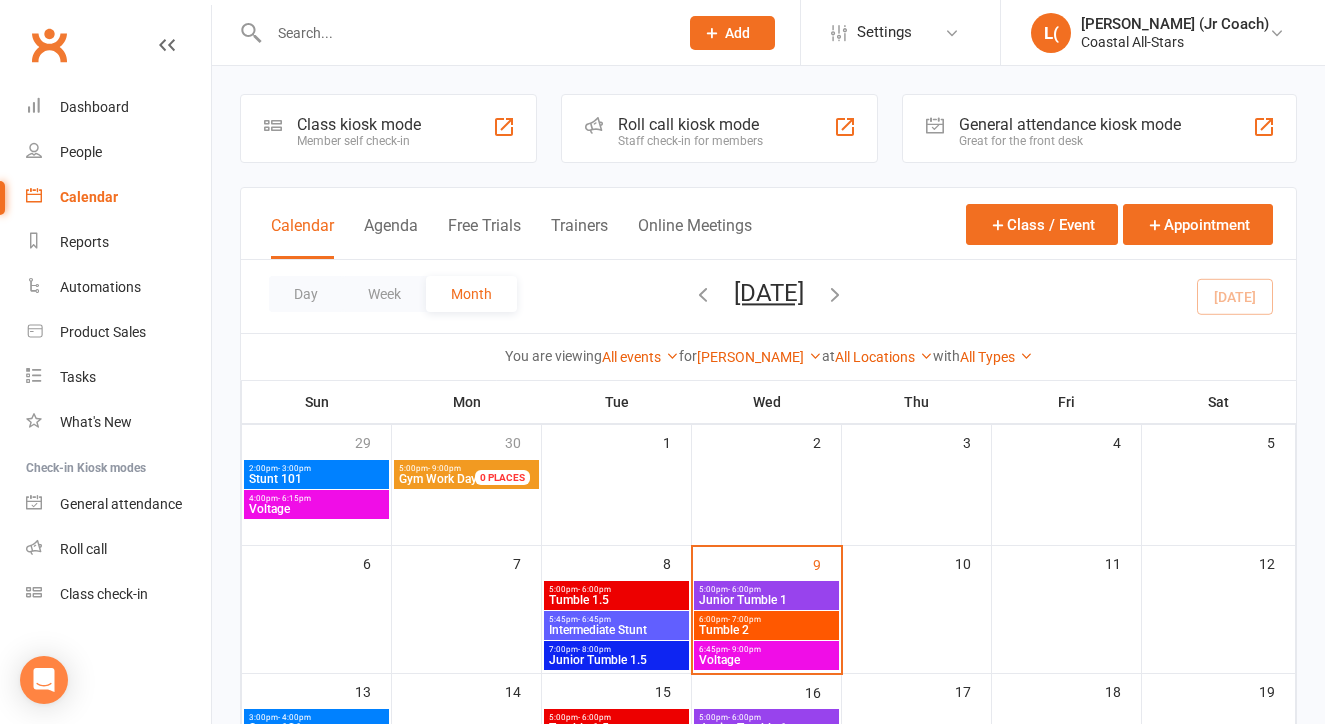 scroll, scrollTop: 0, scrollLeft: 0, axis: both 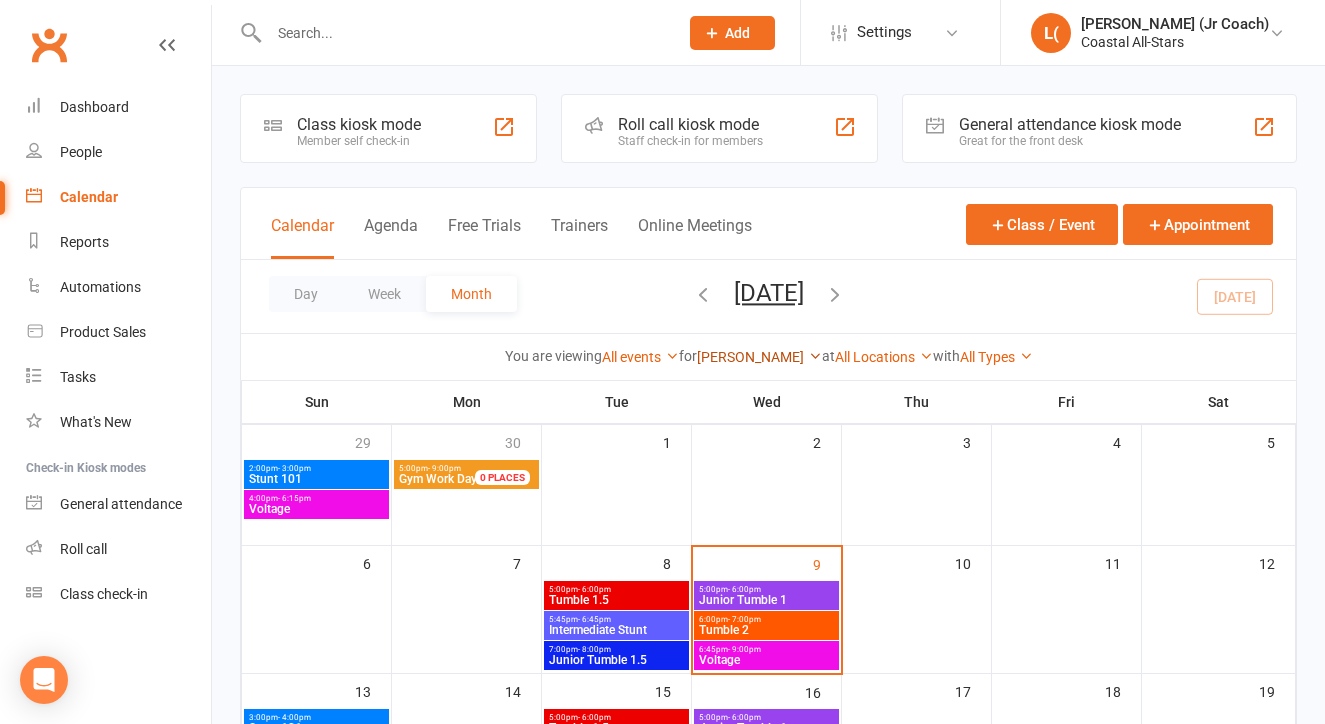 click on "[PERSON_NAME]" at bounding box center [759, 357] 